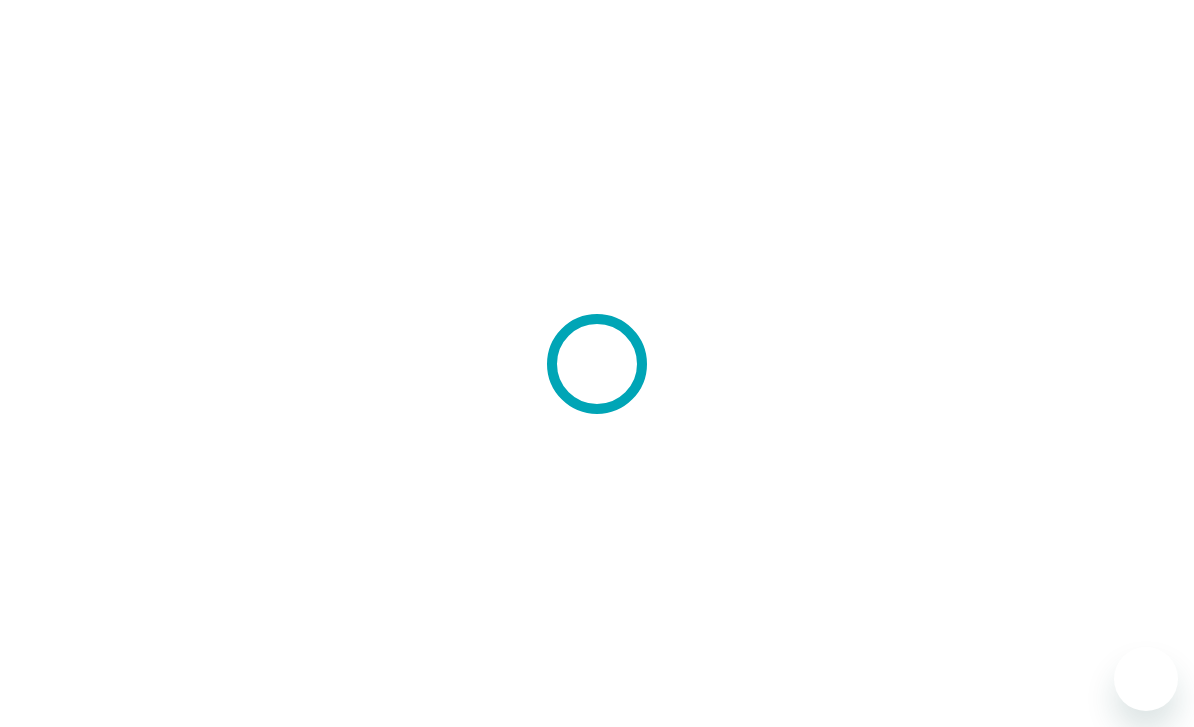 scroll, scrollTop: 0, scrollLeft: 0, axis: both 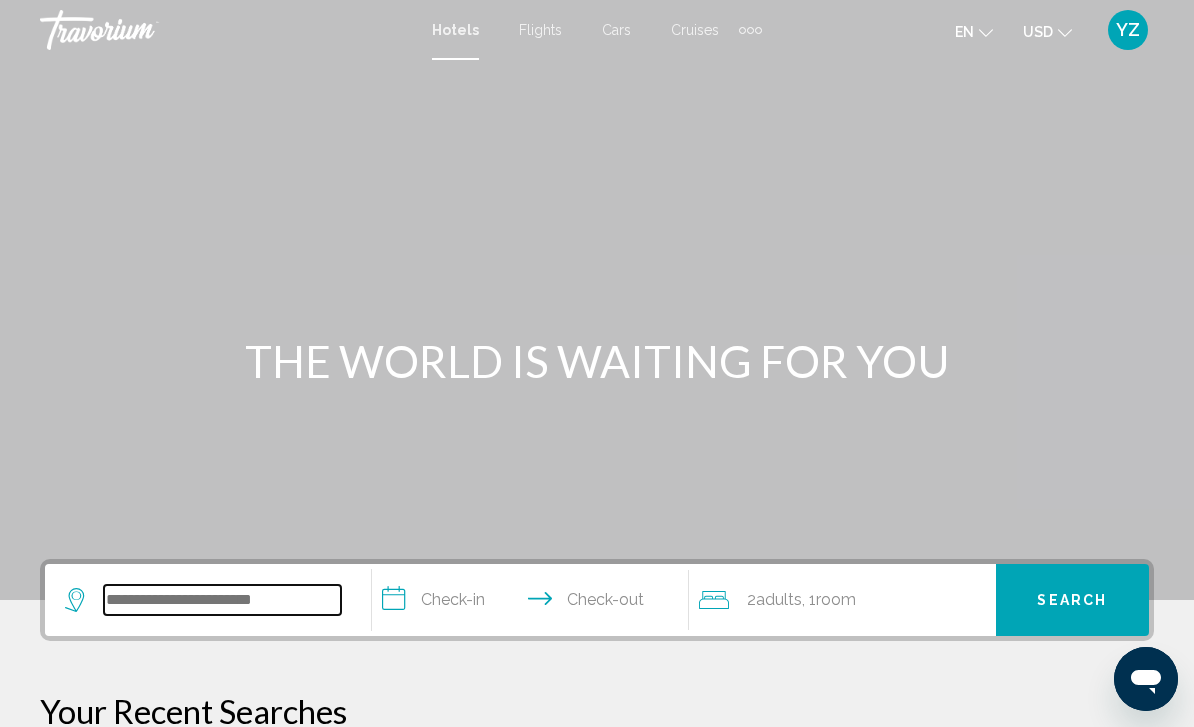 click at bounding box center (222, 600) 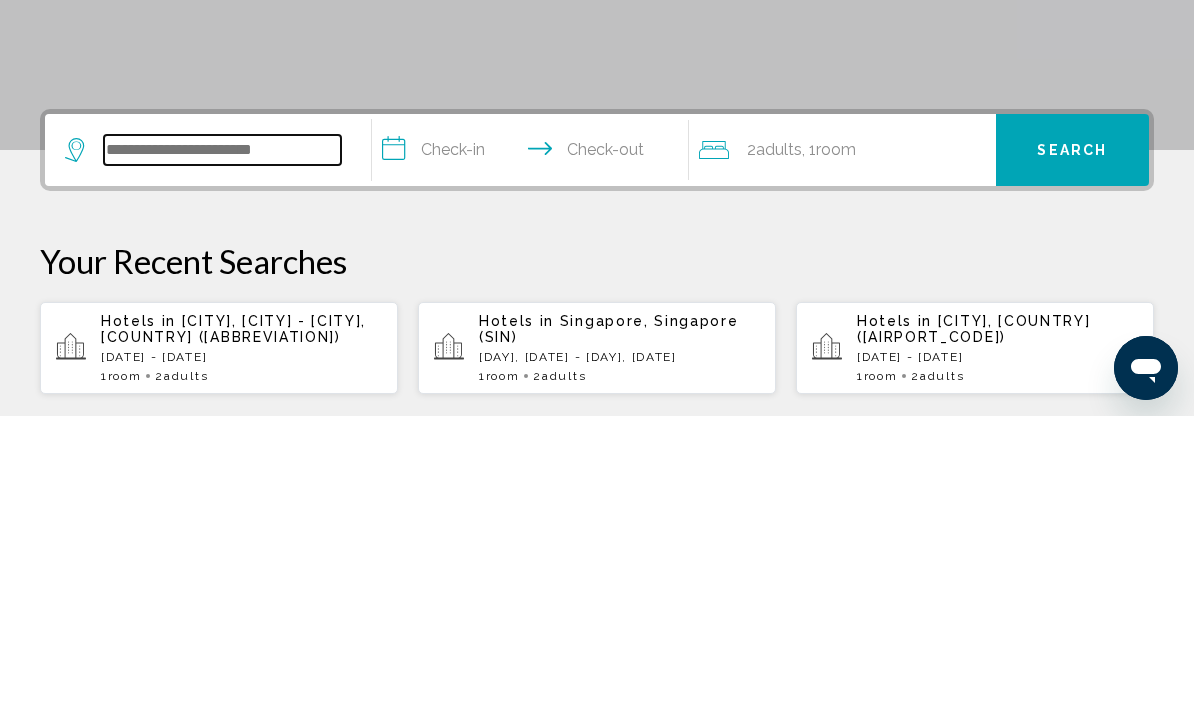 scroll, scrollTop: 140, scrollLeft: 0, axis: vertical 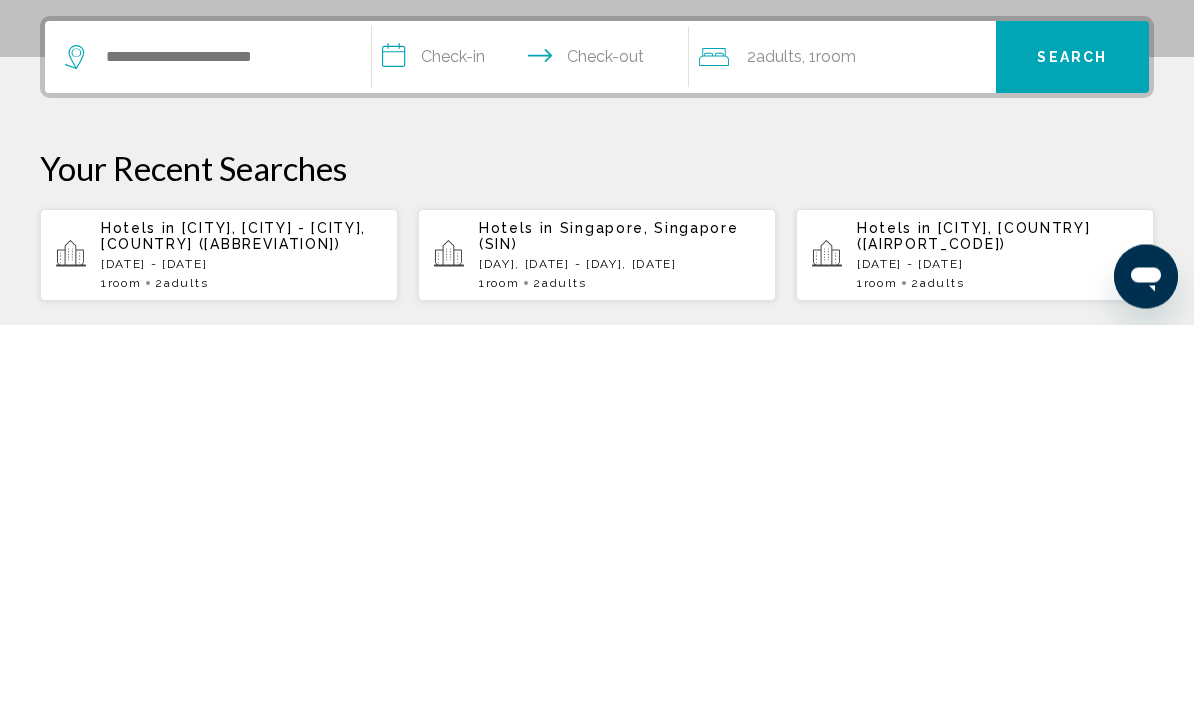 click on "[PROPERTY_NAME] in [CITY], [CITY] - [CITY], [COUNTRY] ([AIRPORT_CODE])" at bounding box center (241, 639) 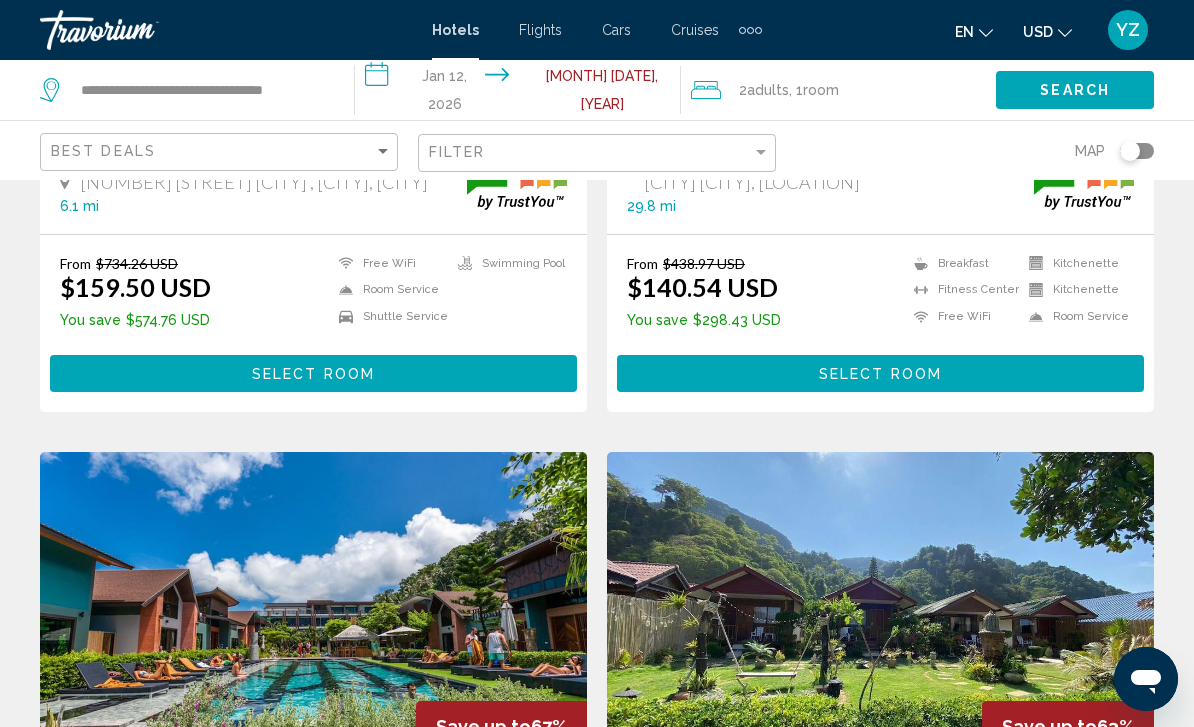 scroll, scrollTop: 0, scrollLeft: 0, axis: both 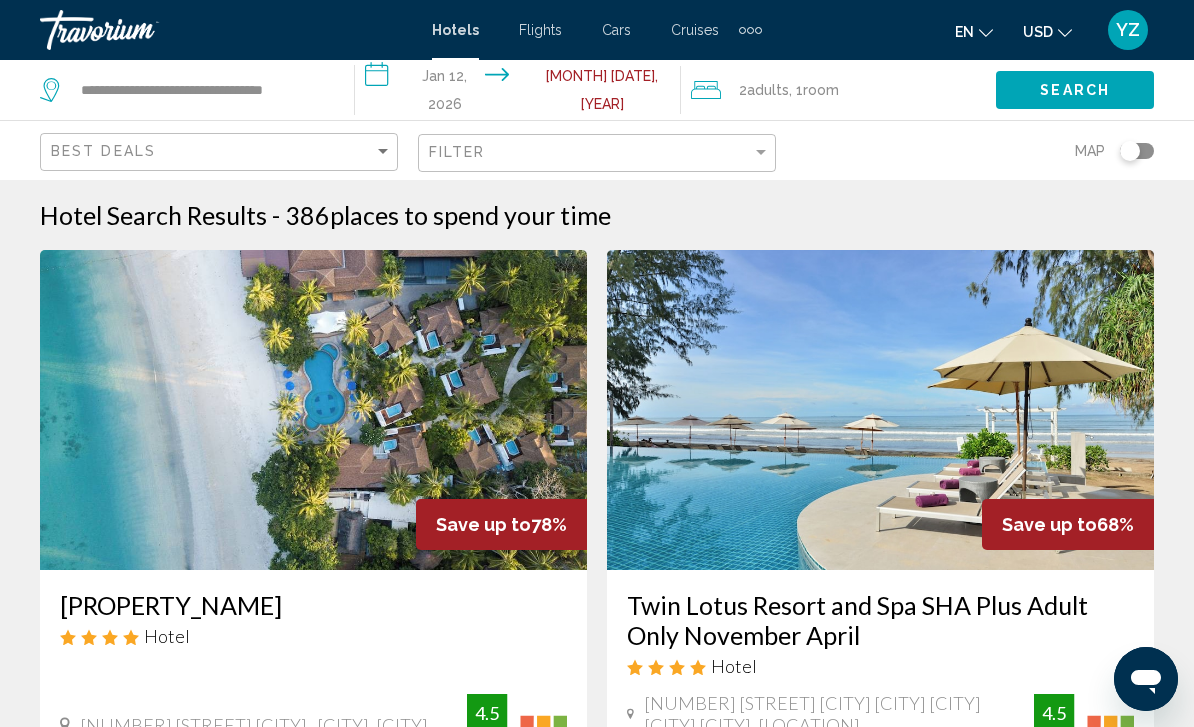 click on "**********" at bounding box center [521, 93] 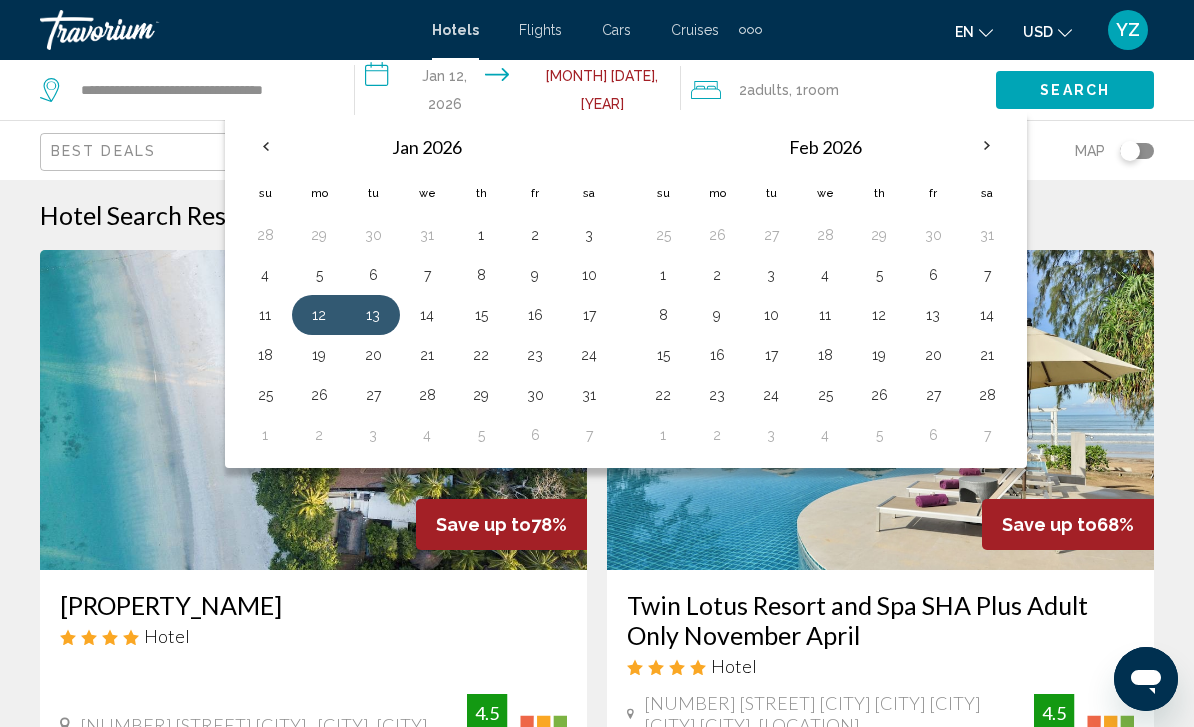click at bounding box center (265, 146) 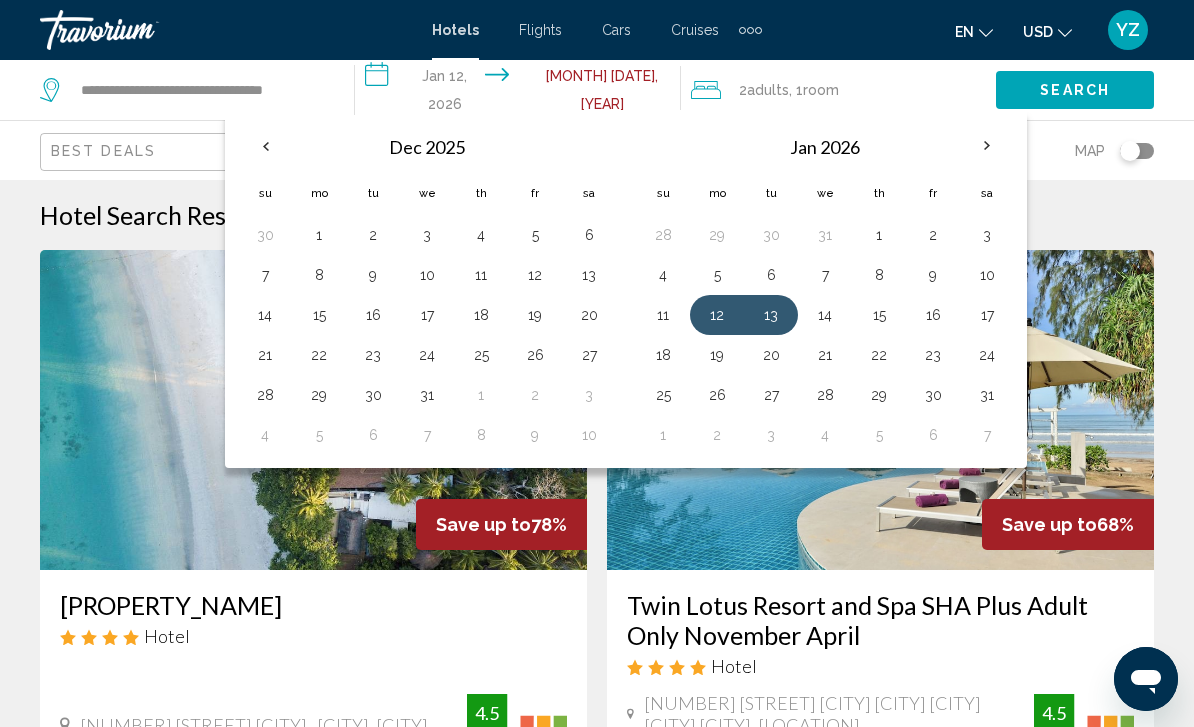 click on "14" at bounding box center [265, 315] 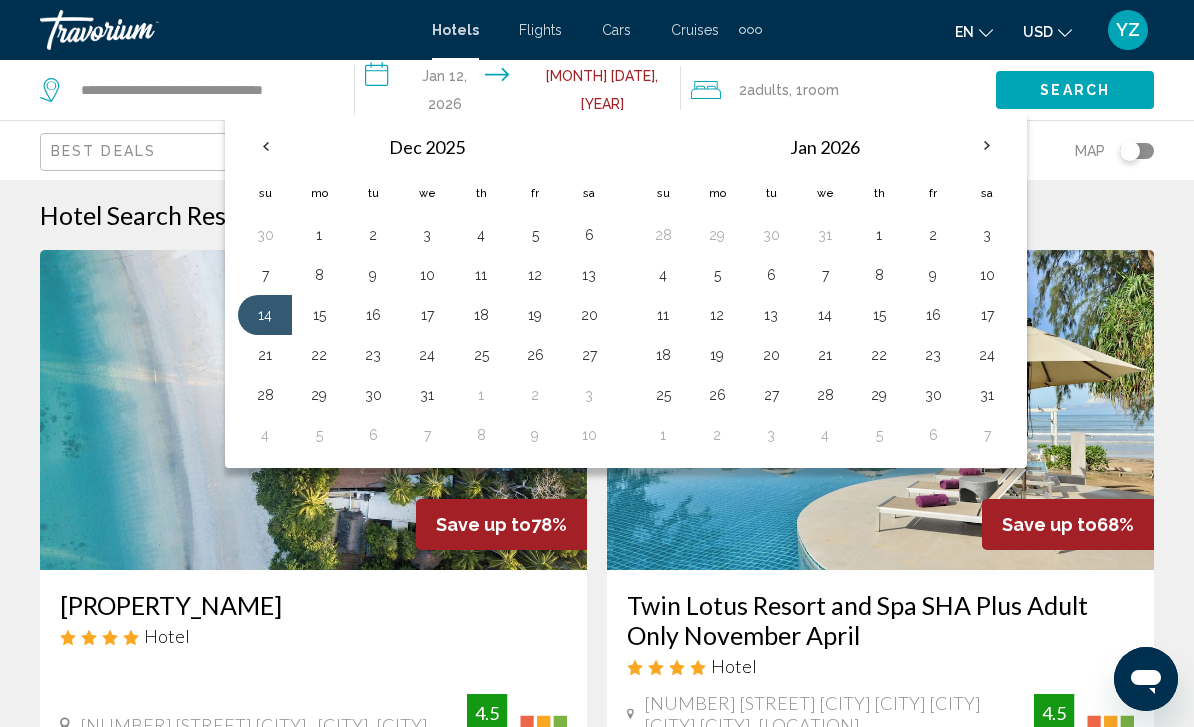 click on "21" at bounding box center (265, 355) 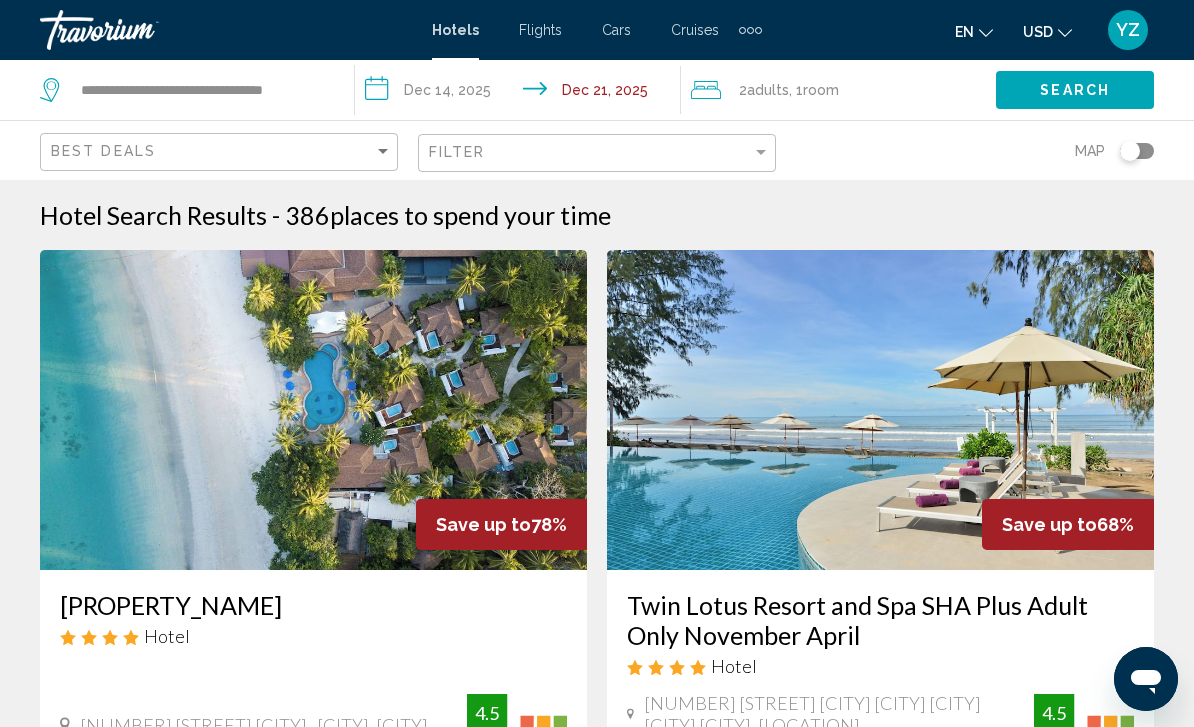click on "2  Adult Adults , 1  Room rooms" 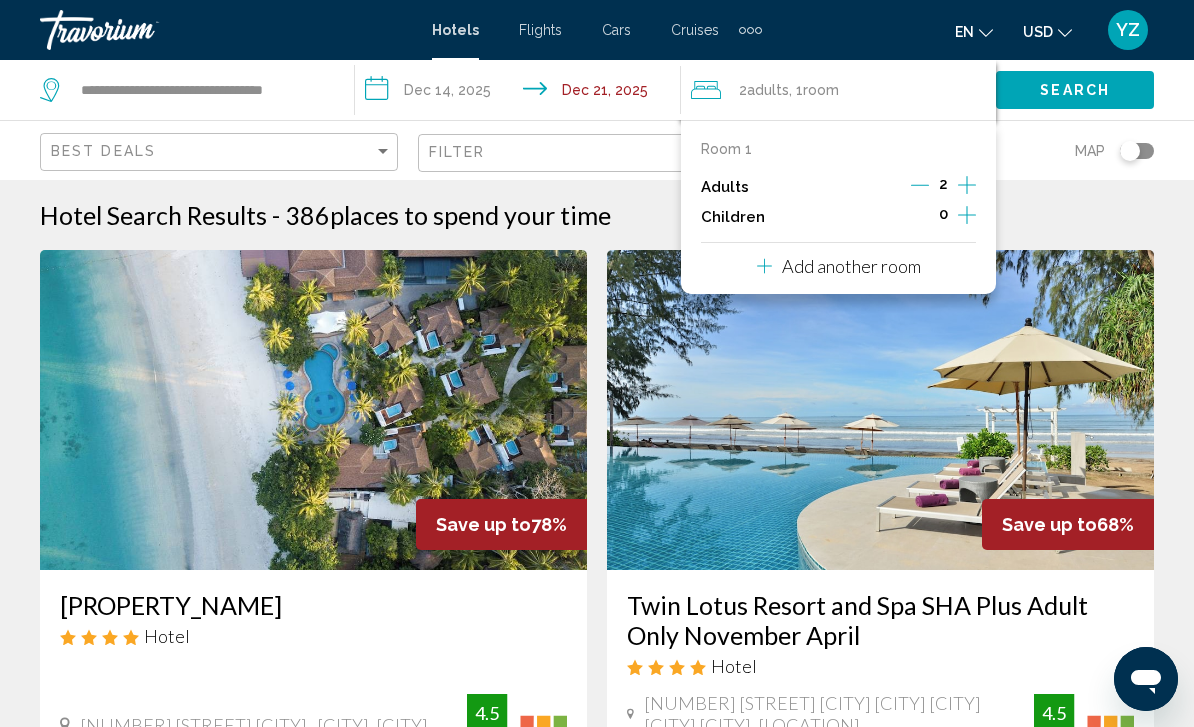 click 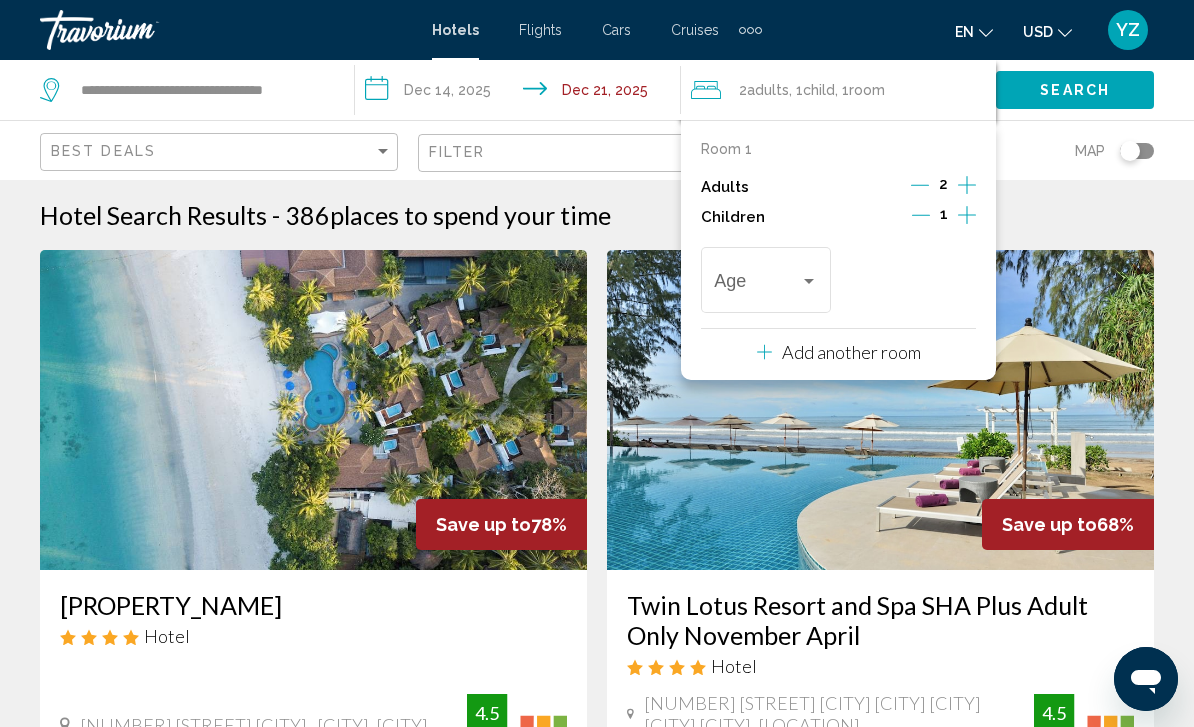 click 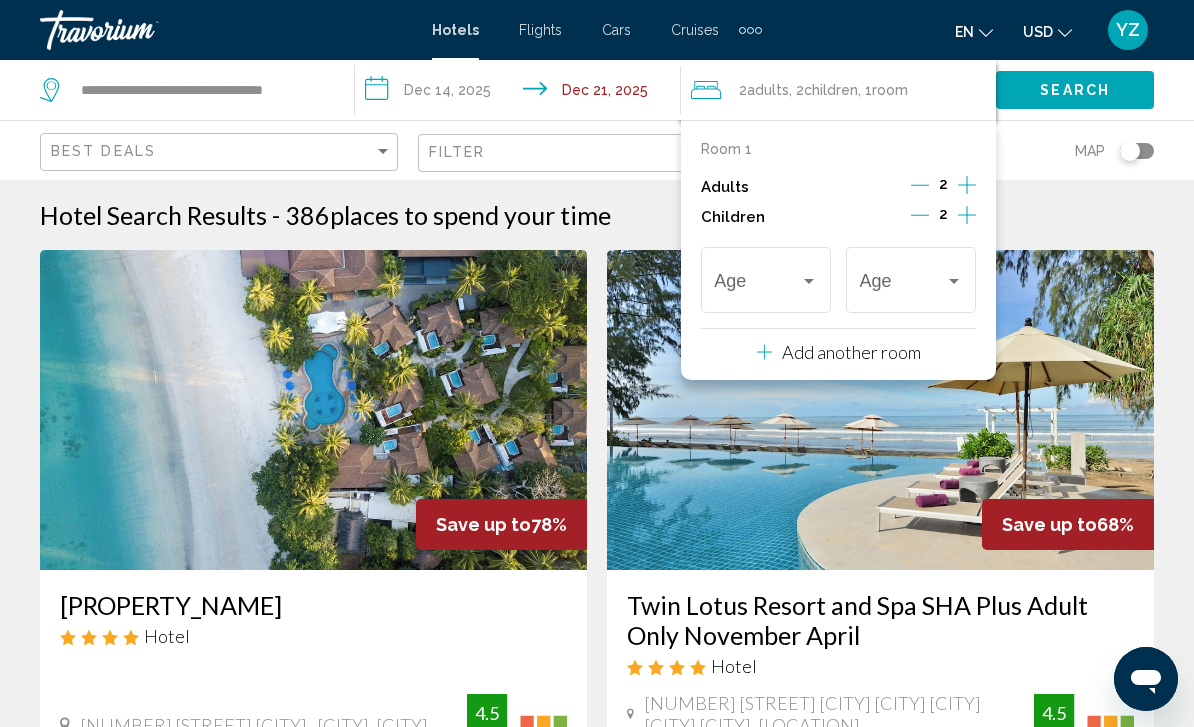 click on "Search" 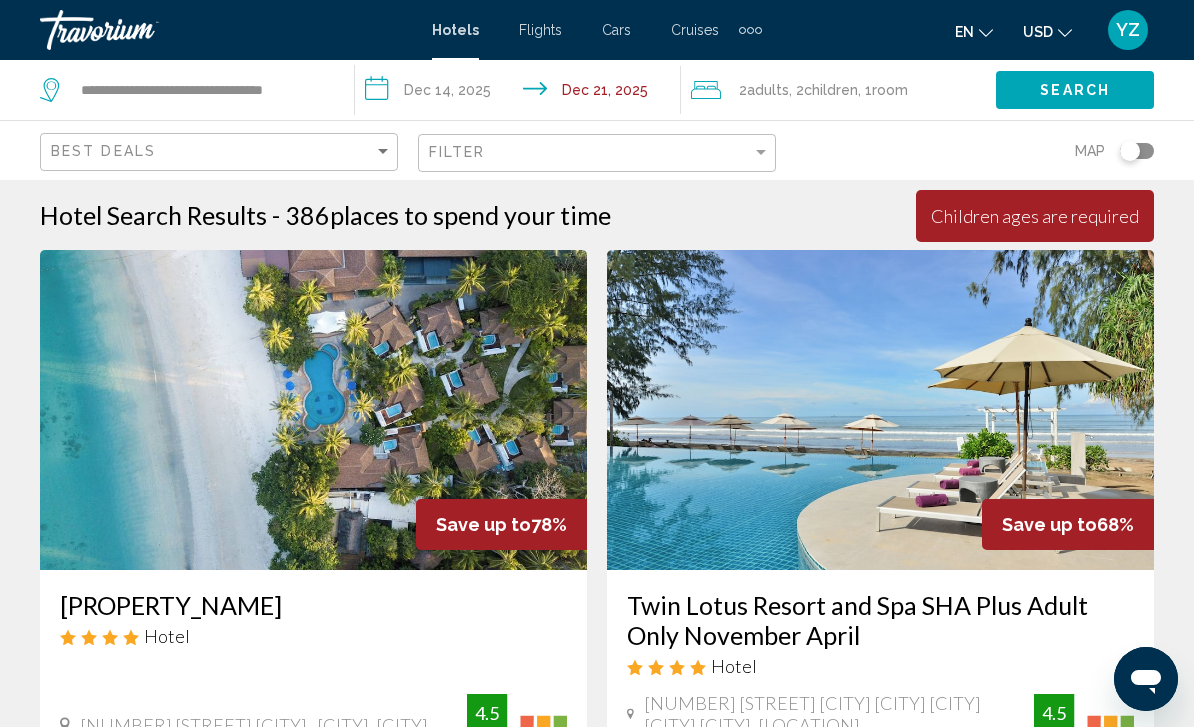 click on ", 1  Room rooms" 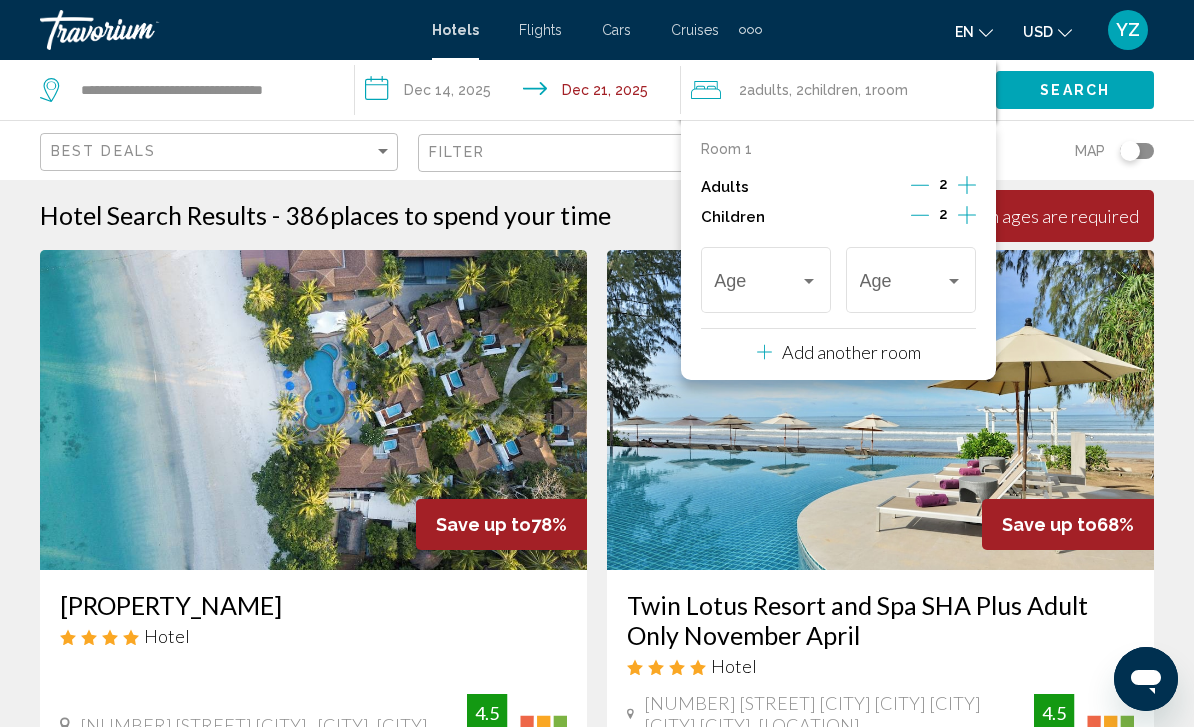 click on "Age" at bounding box center (765, 277) 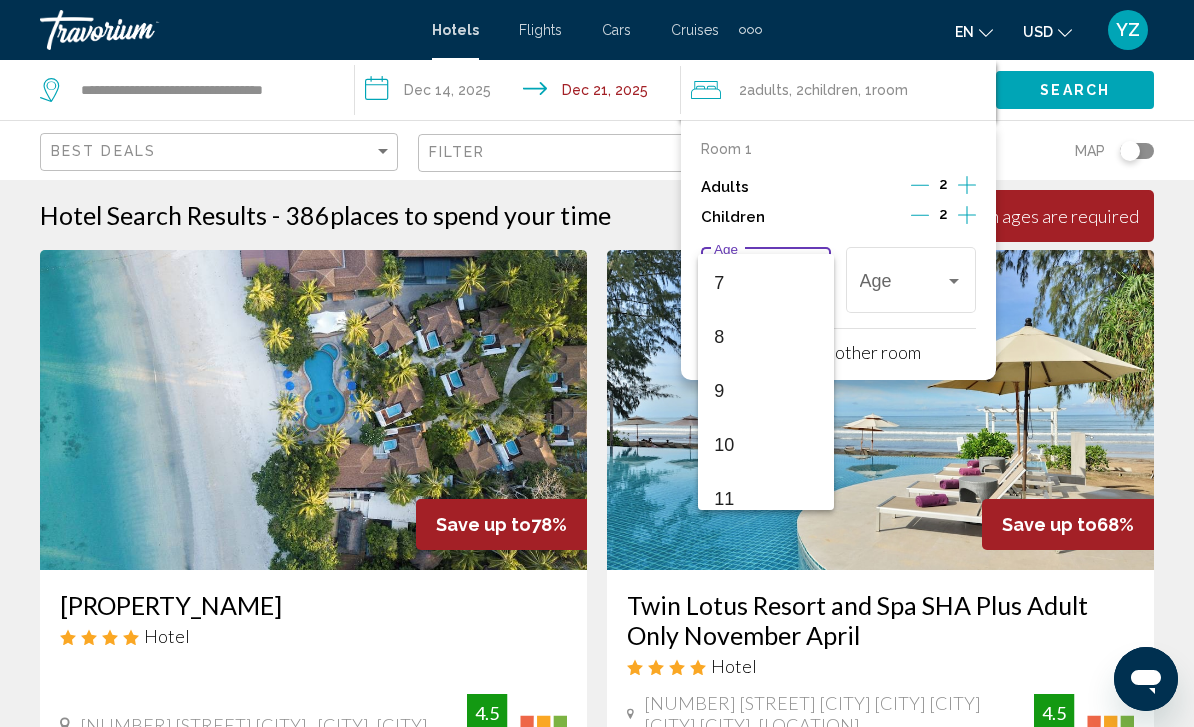 scroll, scrollTop: 402, scrollLeft: 0, axis: vertical 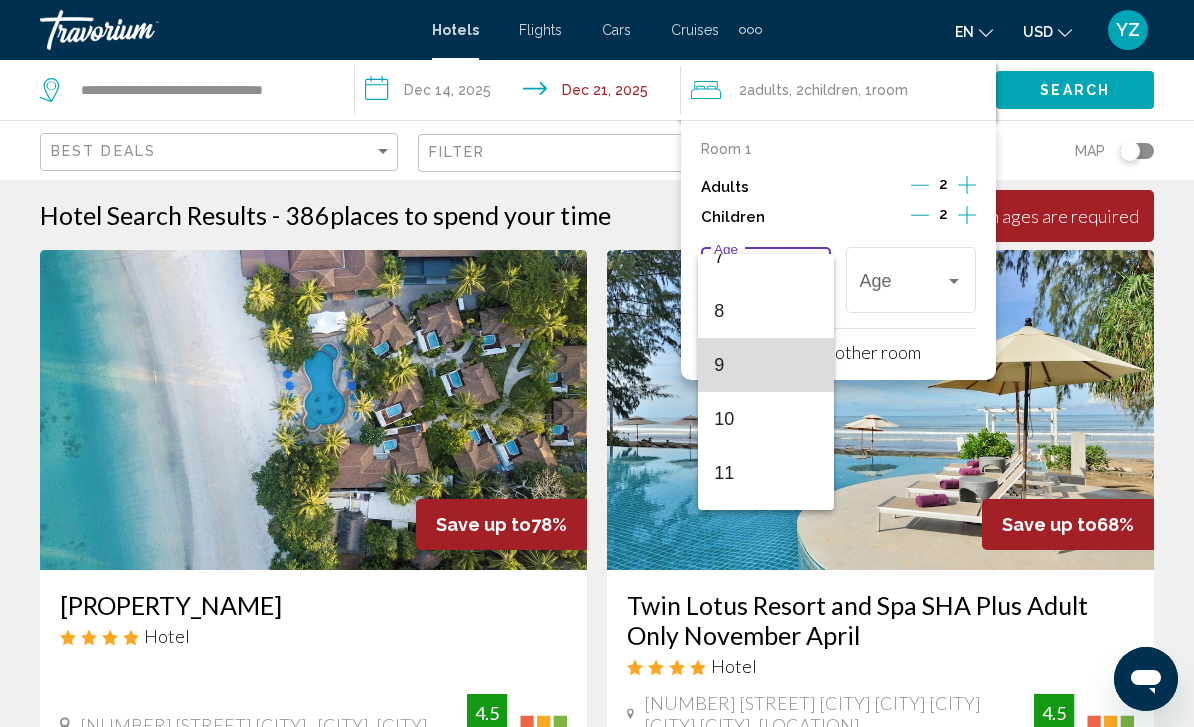 click on "9" at bounding box center (765, 365) 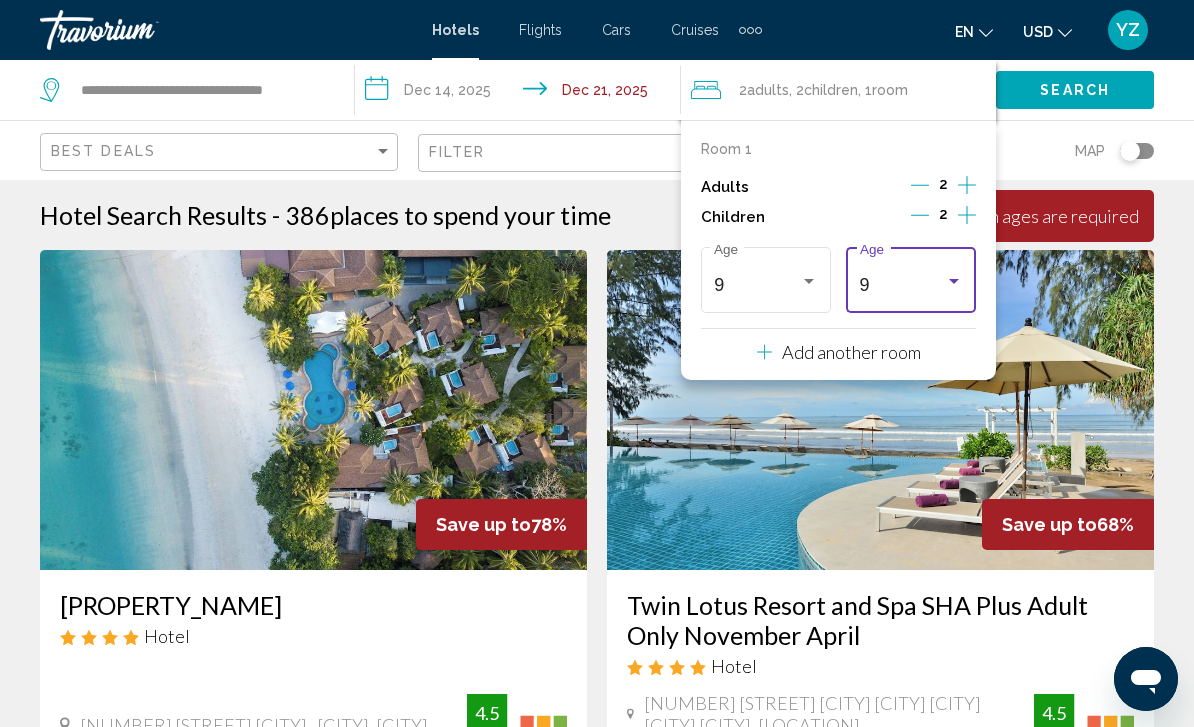 click at bounding box center [954, 281] 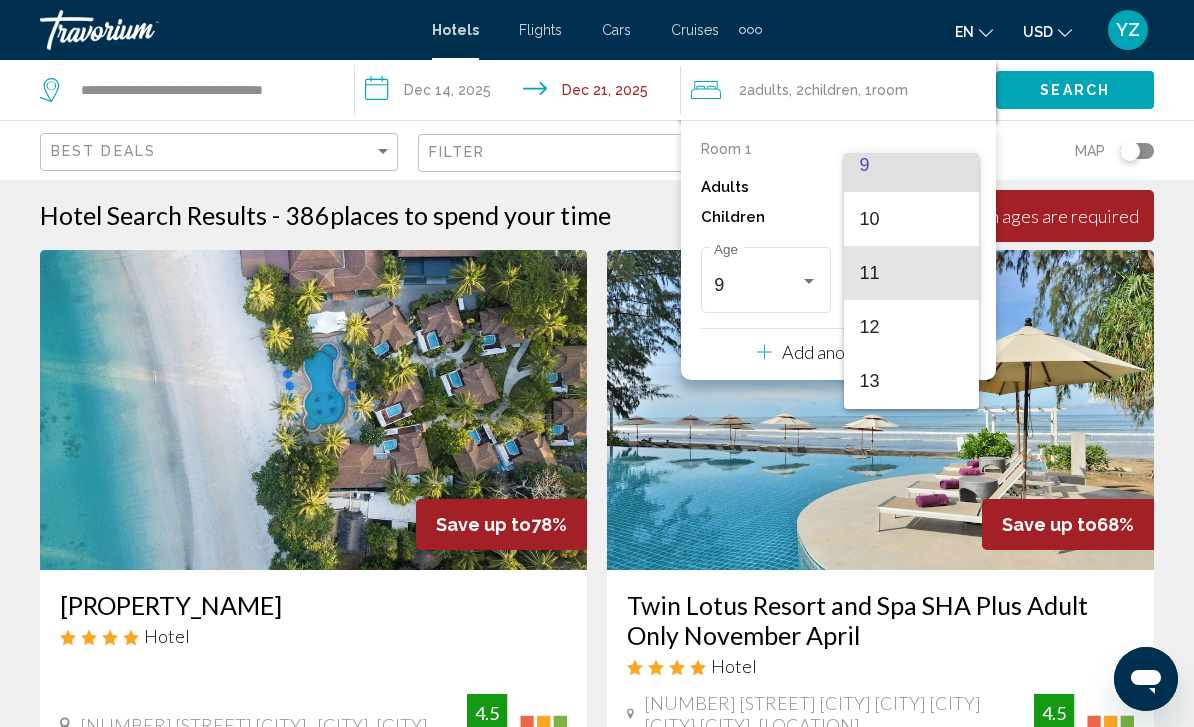 scroll, scrollTop: 512, scrollLeft: 0, axis: vertical 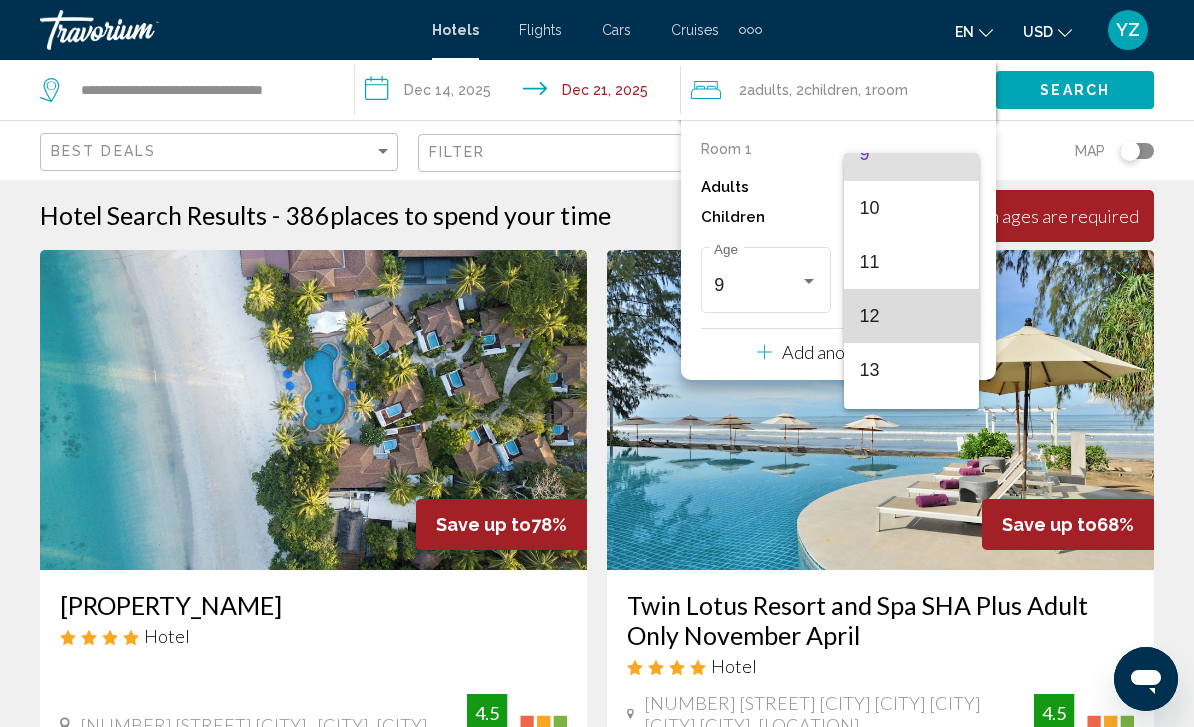 click on "12" at bounding box center (911, 316) 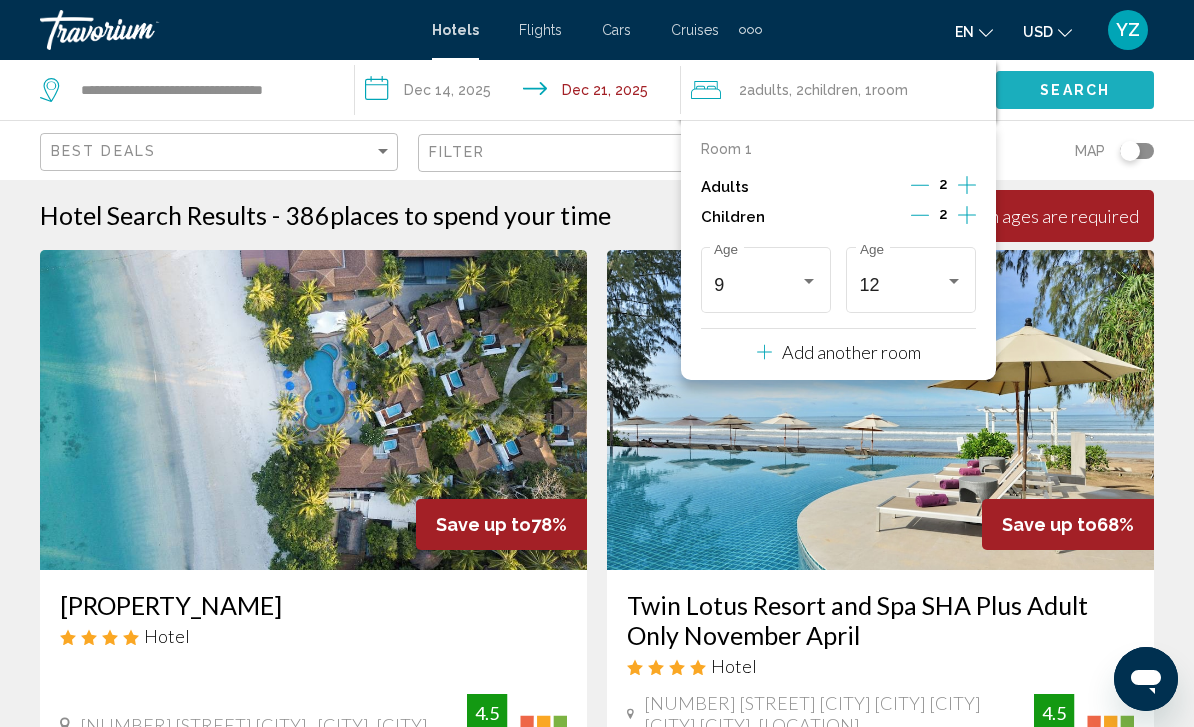 click on "Search" 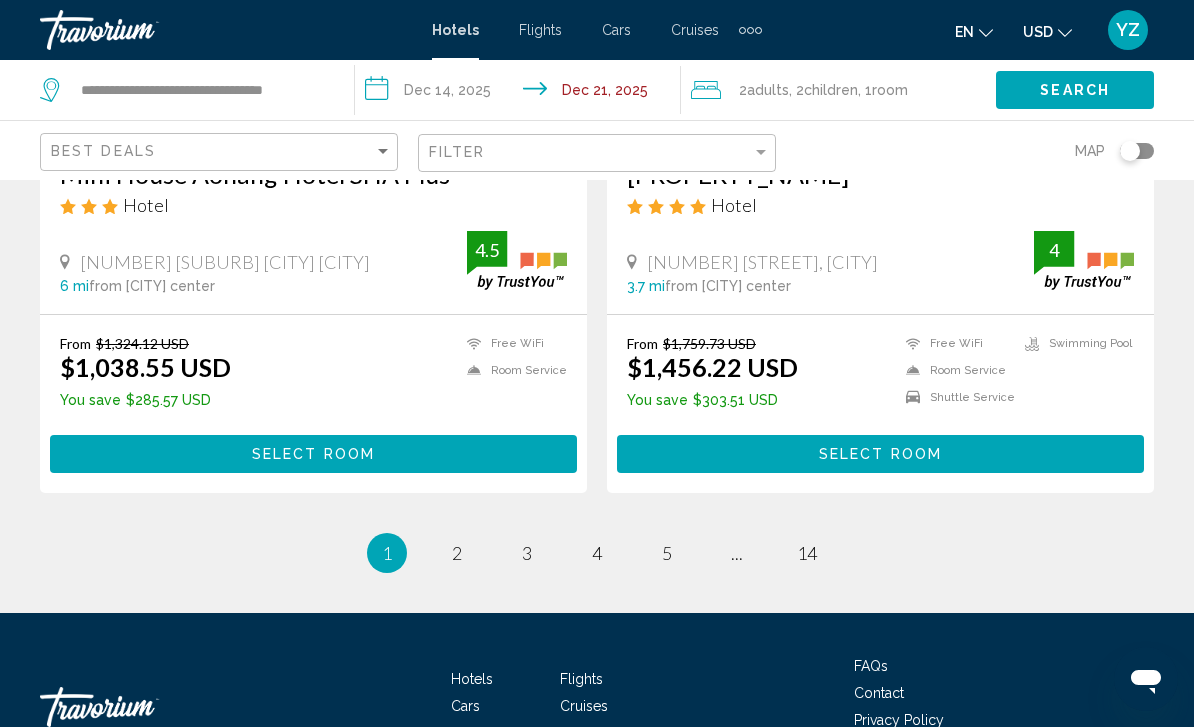 scroll, scrollTop: 4060, scrollLeft: 0, axis: vertical 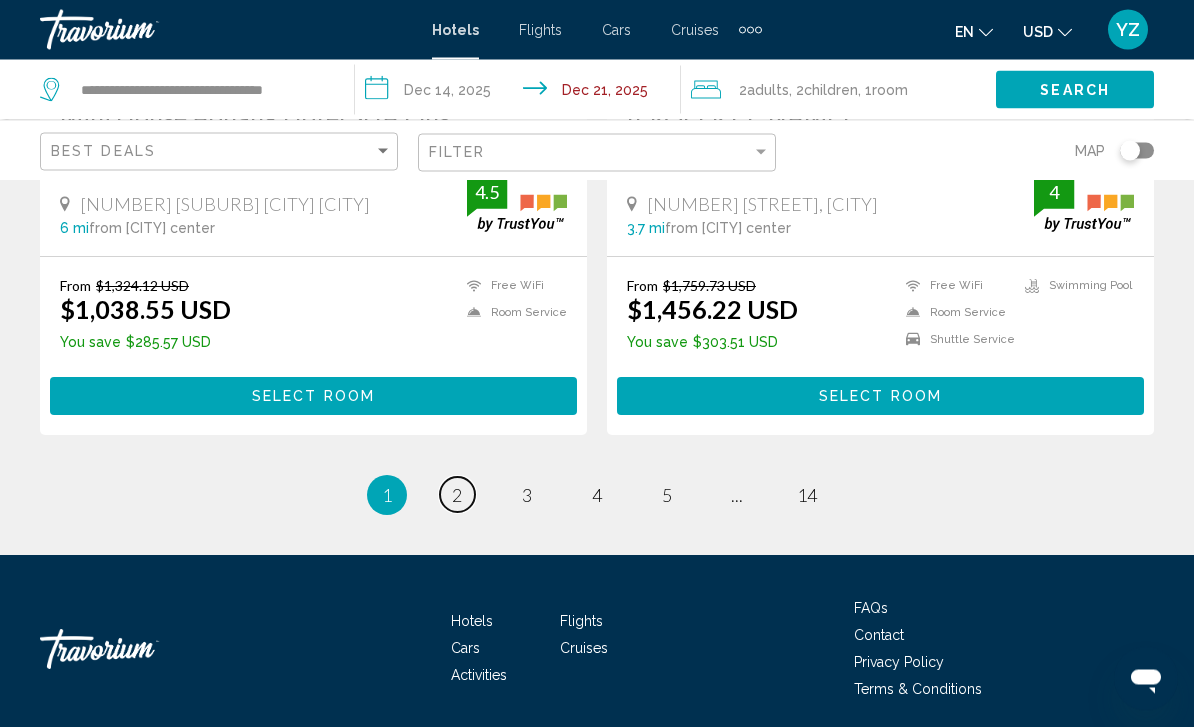 click on "2" at bounding box center (457, 496) 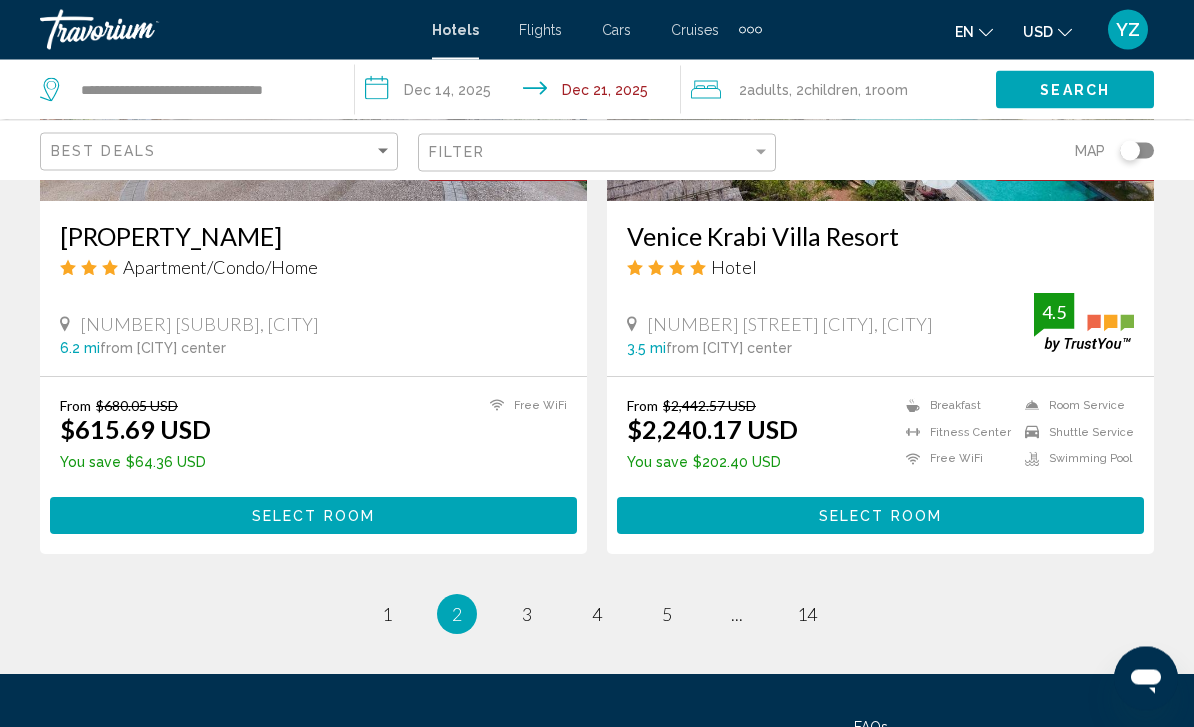 scroll, scrollTop: 4064, scrollLeft: 0, axis: vertical 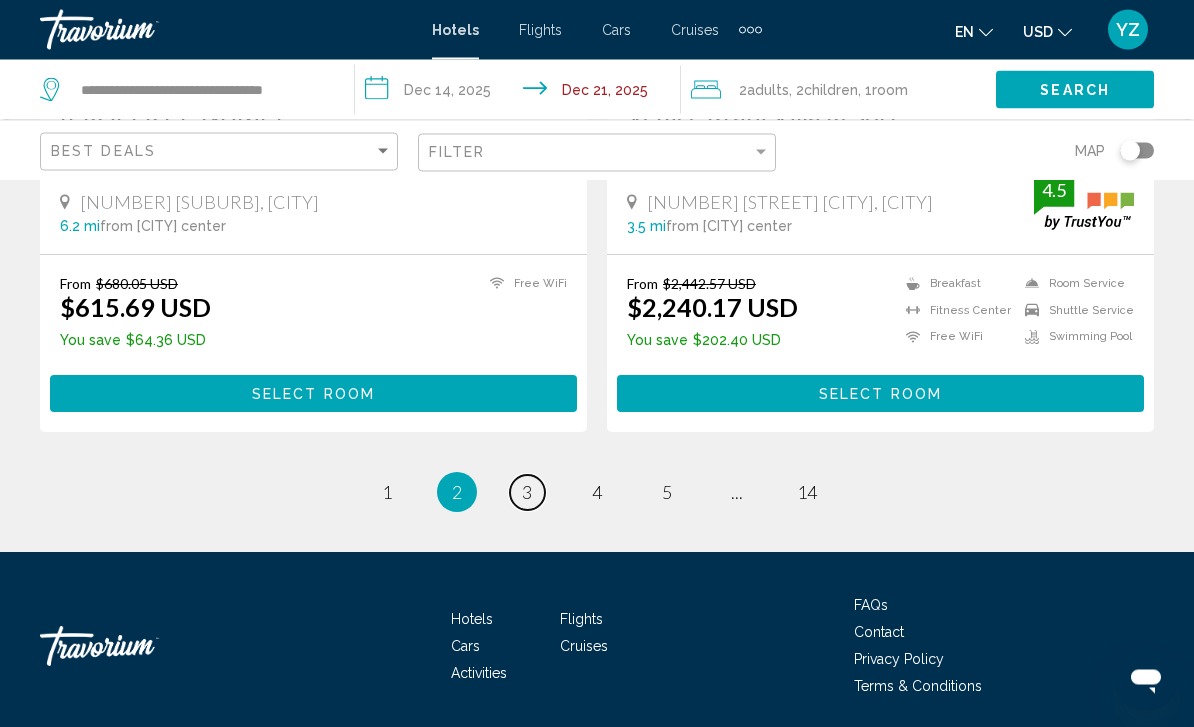 click on "3" at bounding box center (527, 493) 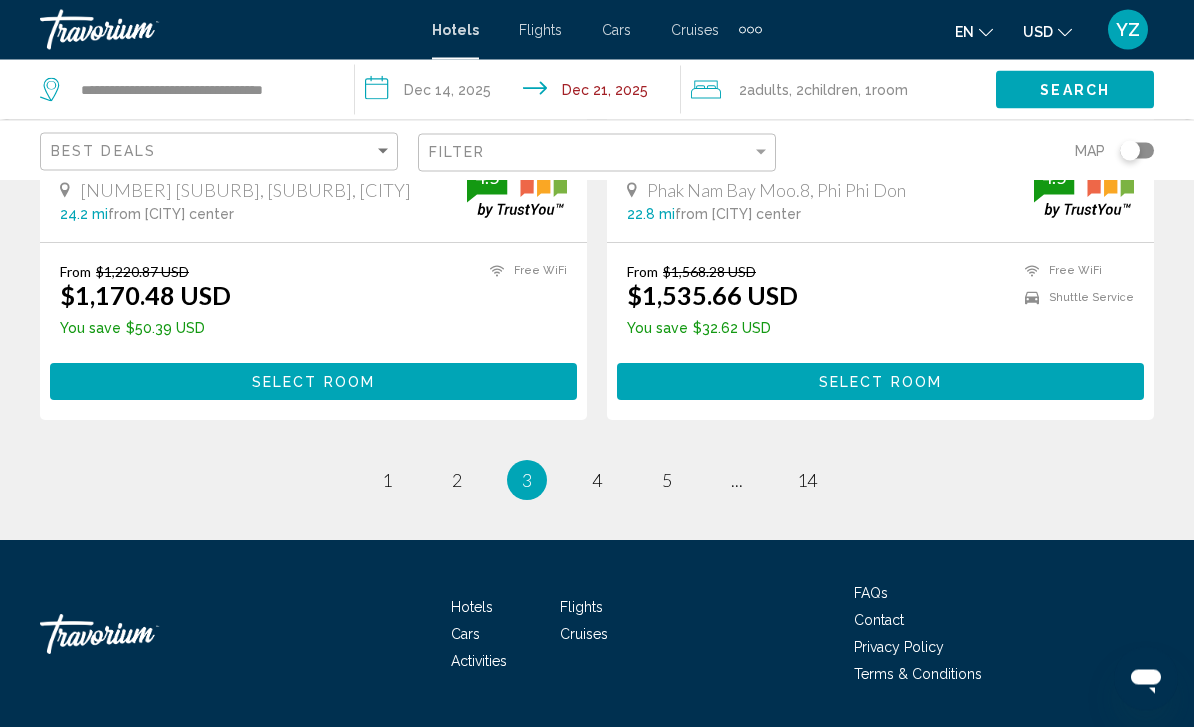 scroll, scrollTop: 4052, scrollLeft: 0, axis: vertical 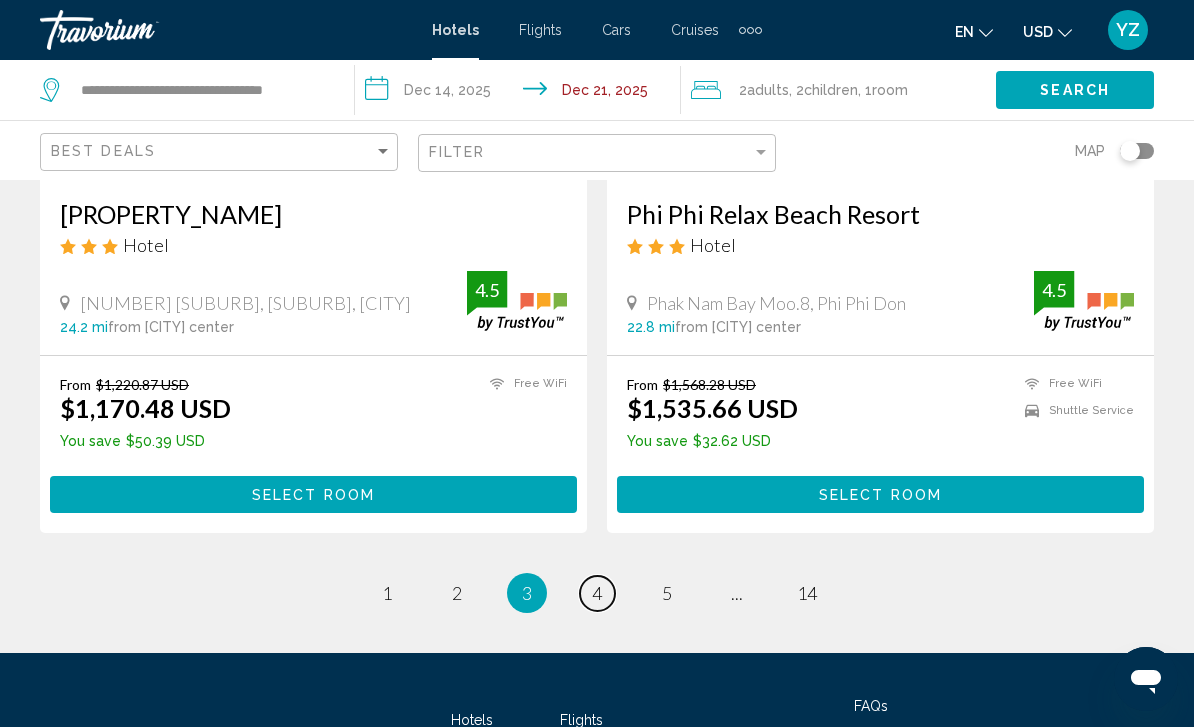 click on "page  4" at bounding box center [597, 593] 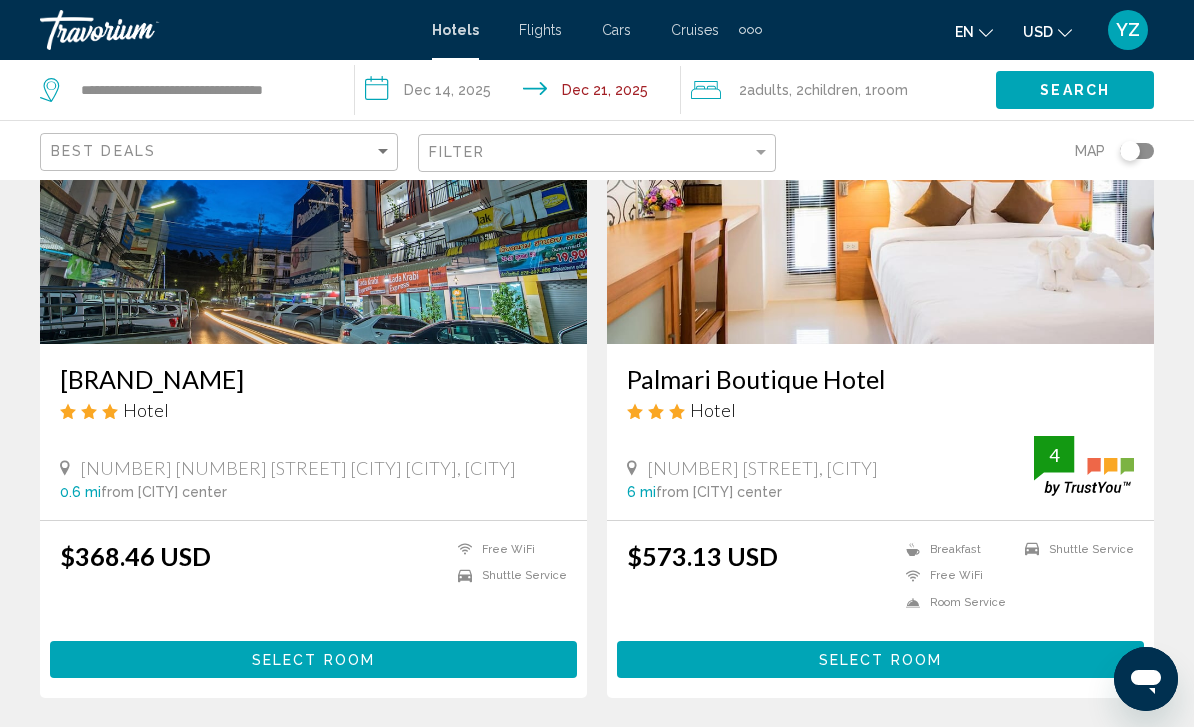 scroll, scrollTop: 3795, scrollLeft: 0, axis: vertical 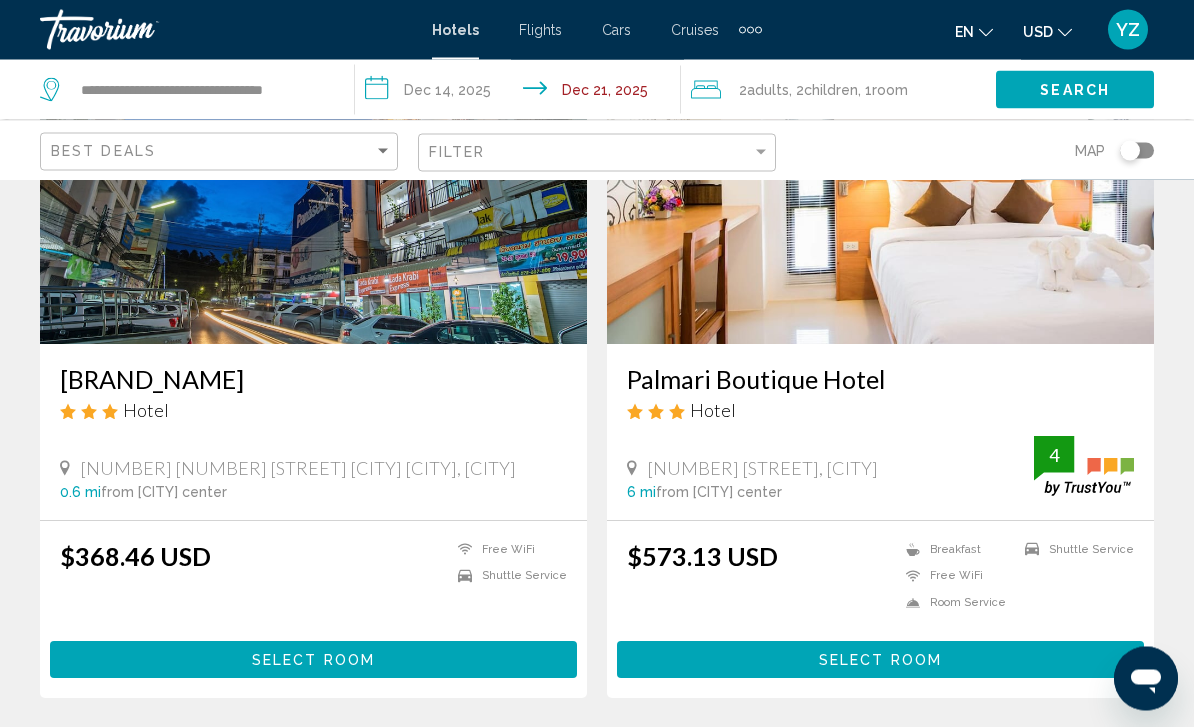 click on "5" at bounding box center [667, 759] 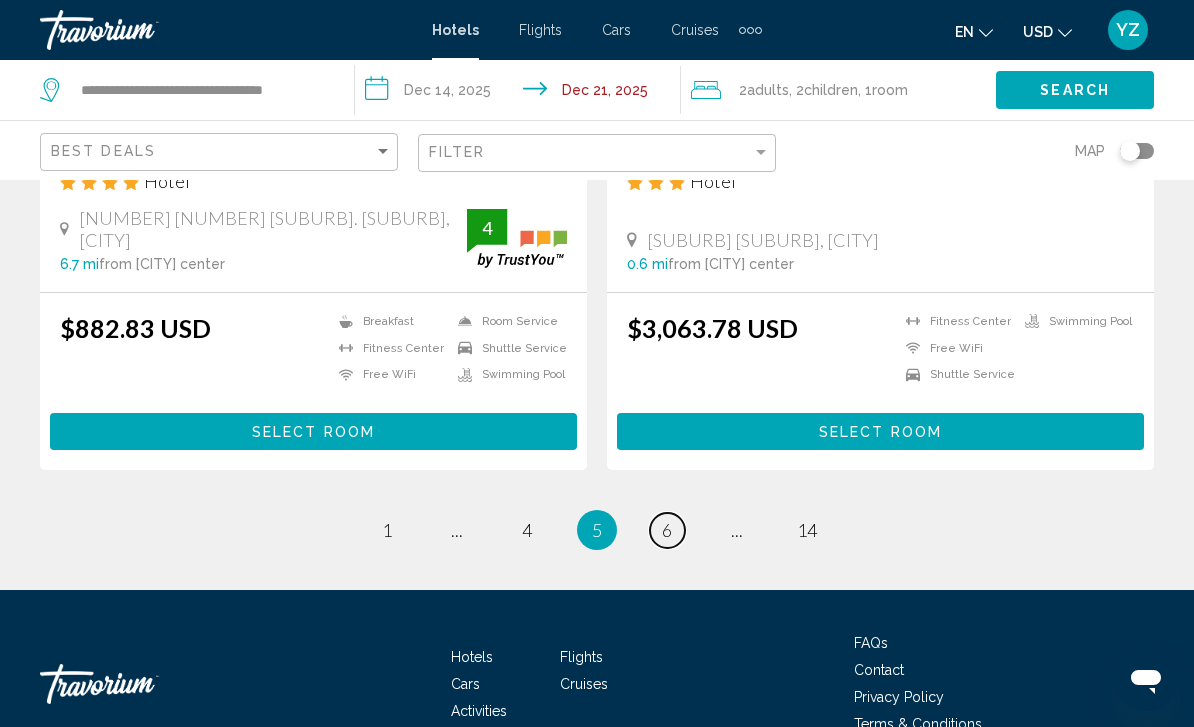 scroll, scrollTop: 4050, scrollLeft: 0, axis: vertical 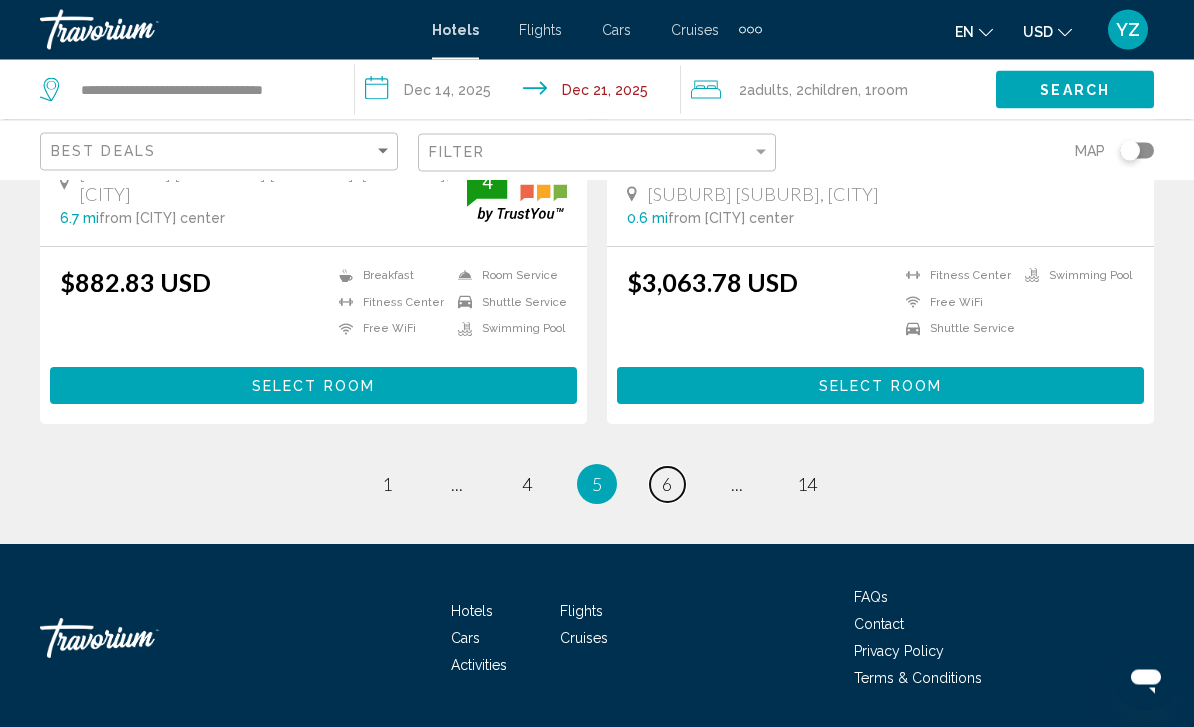 click on "6" at bounding box center [667, 485] 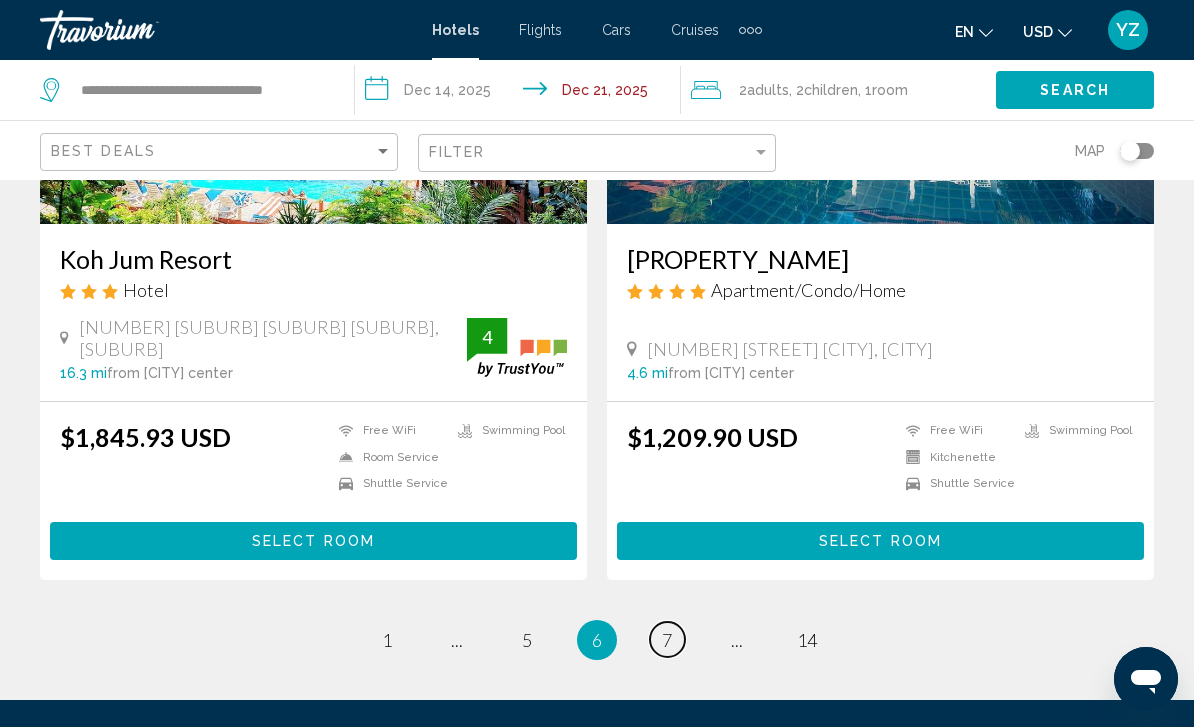 scroll, scrollTop: 4022, scrollLeft: 0, axis: vertical 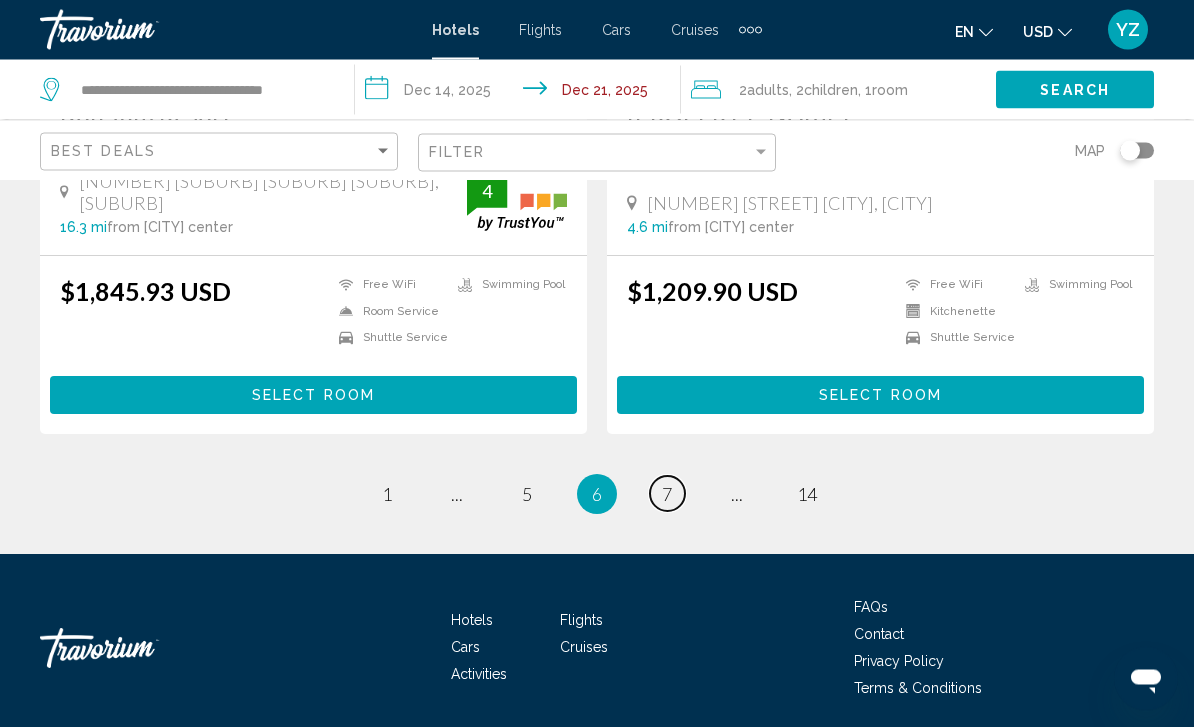 click on "page  7" at bounding box center (667, 494) 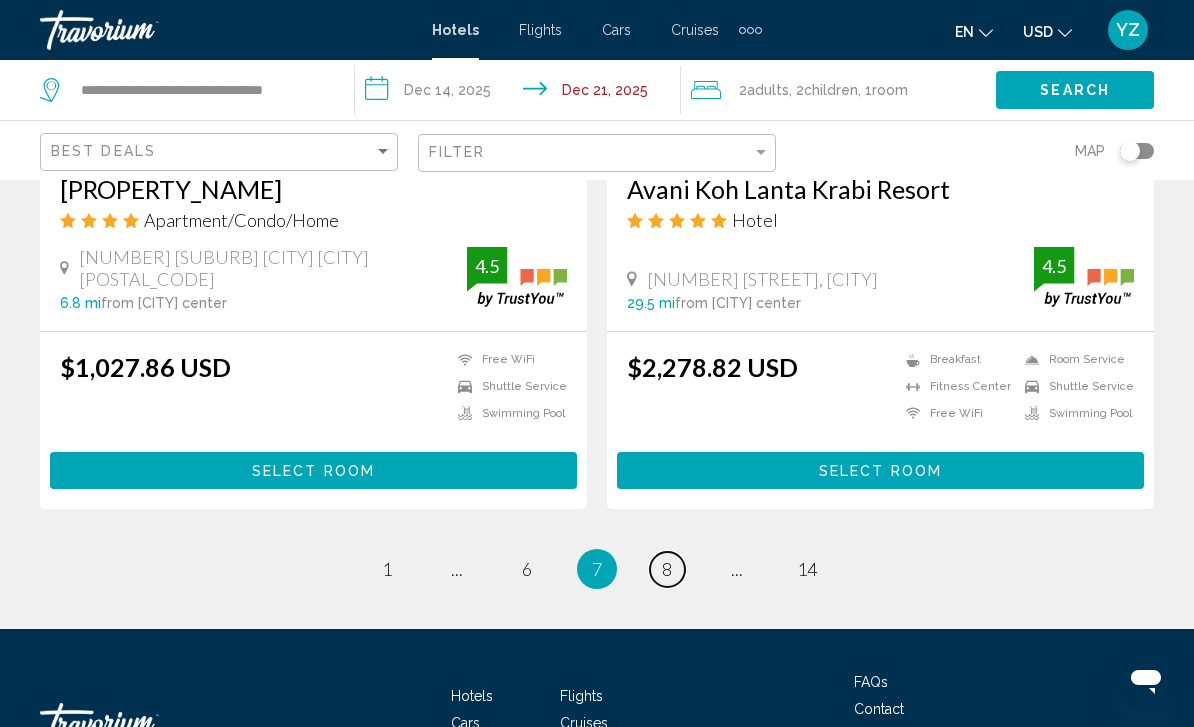 scroll, scrollTop: 4042, scrollLeft: 0, axis: vertical 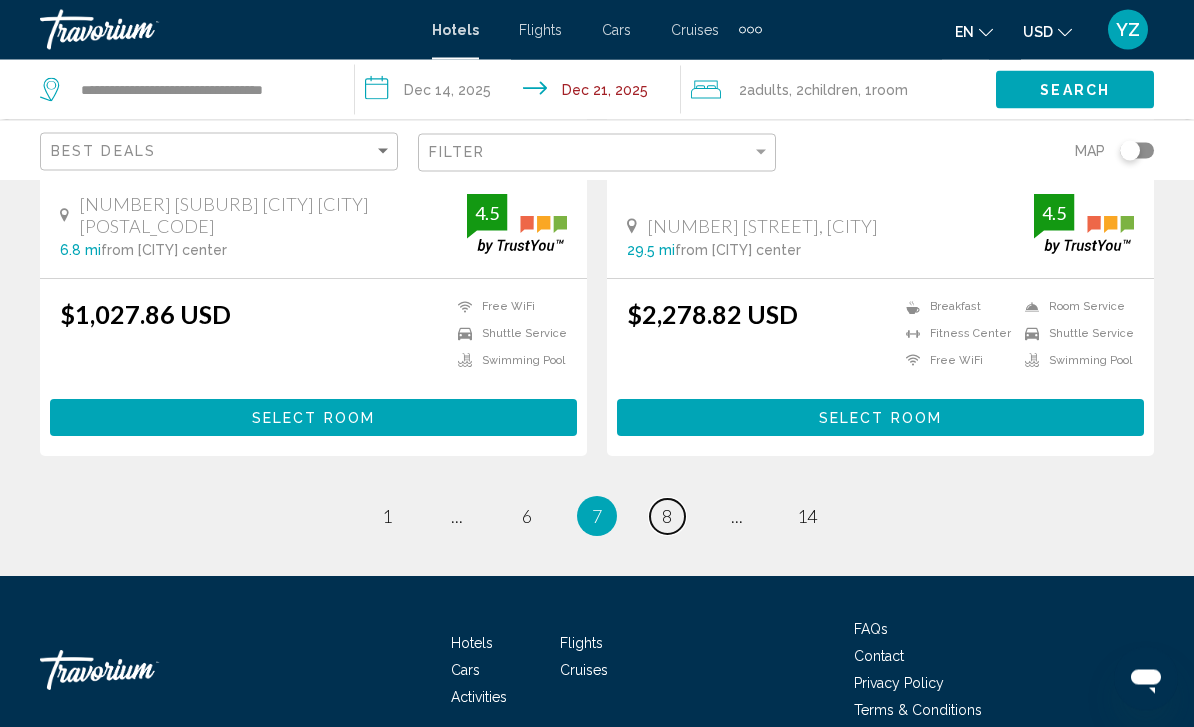 click on "8" at bounding box center [667, 517] 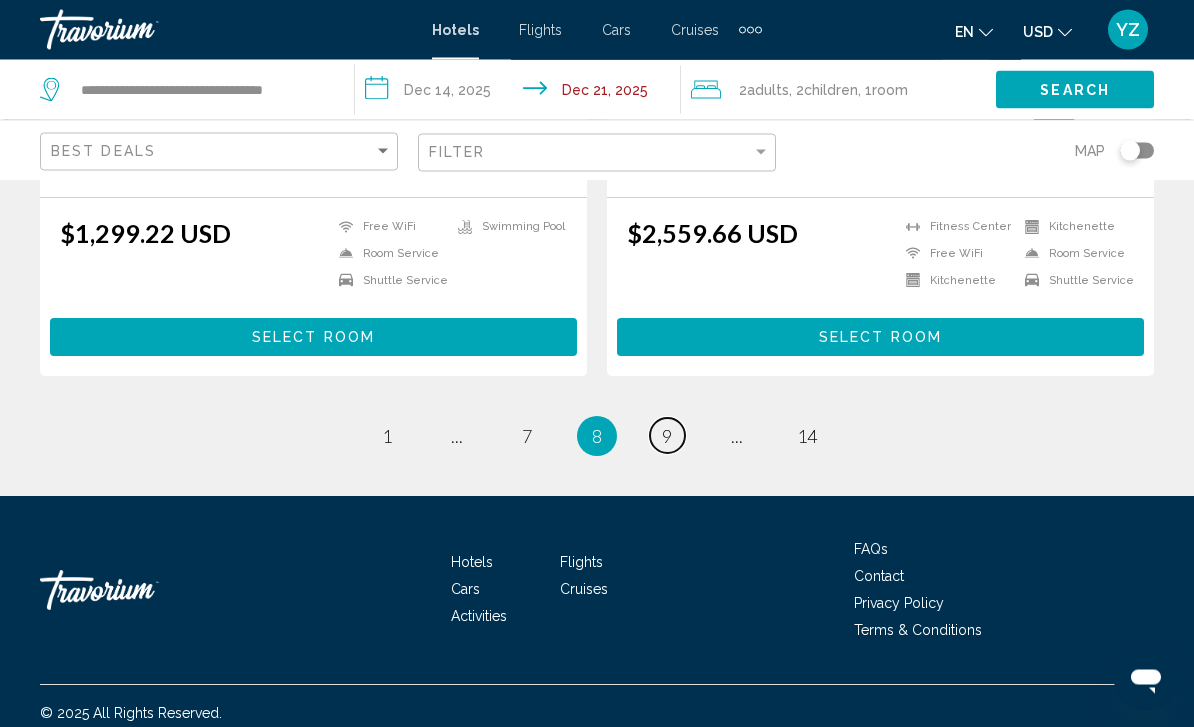 scroll, scrollTop: 4152, scrollLeft: 0, axis: vertical 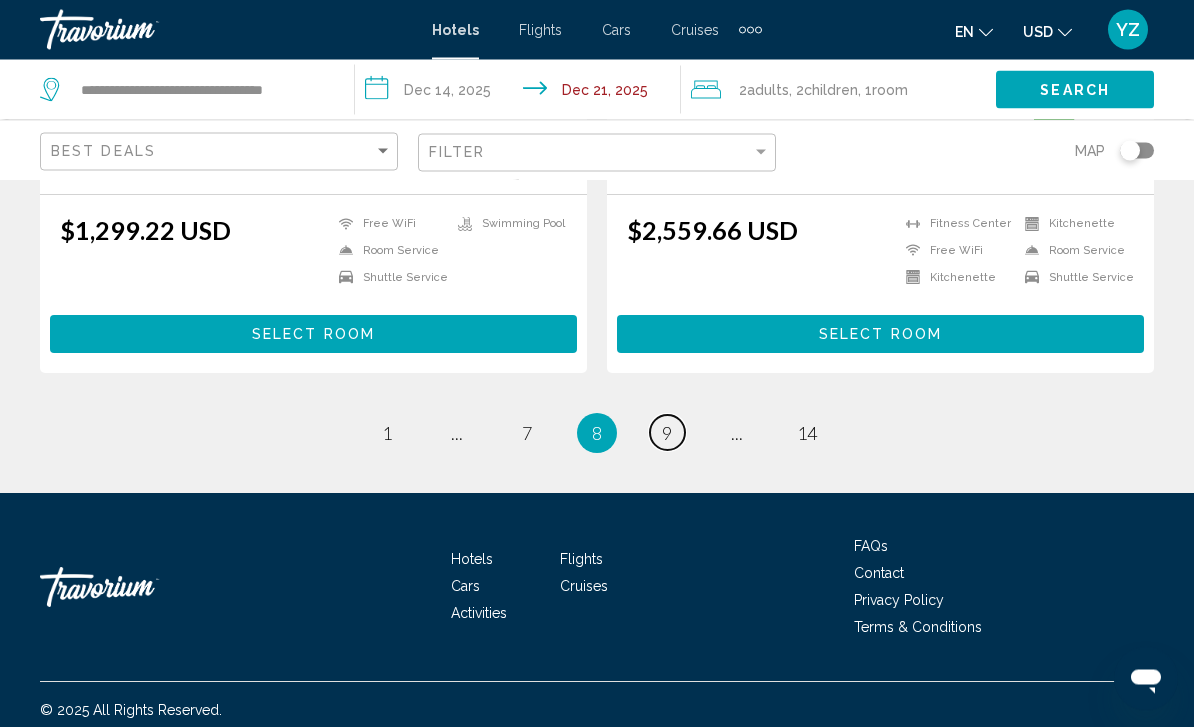 click on "page  9" at bounding box center [667, 433] 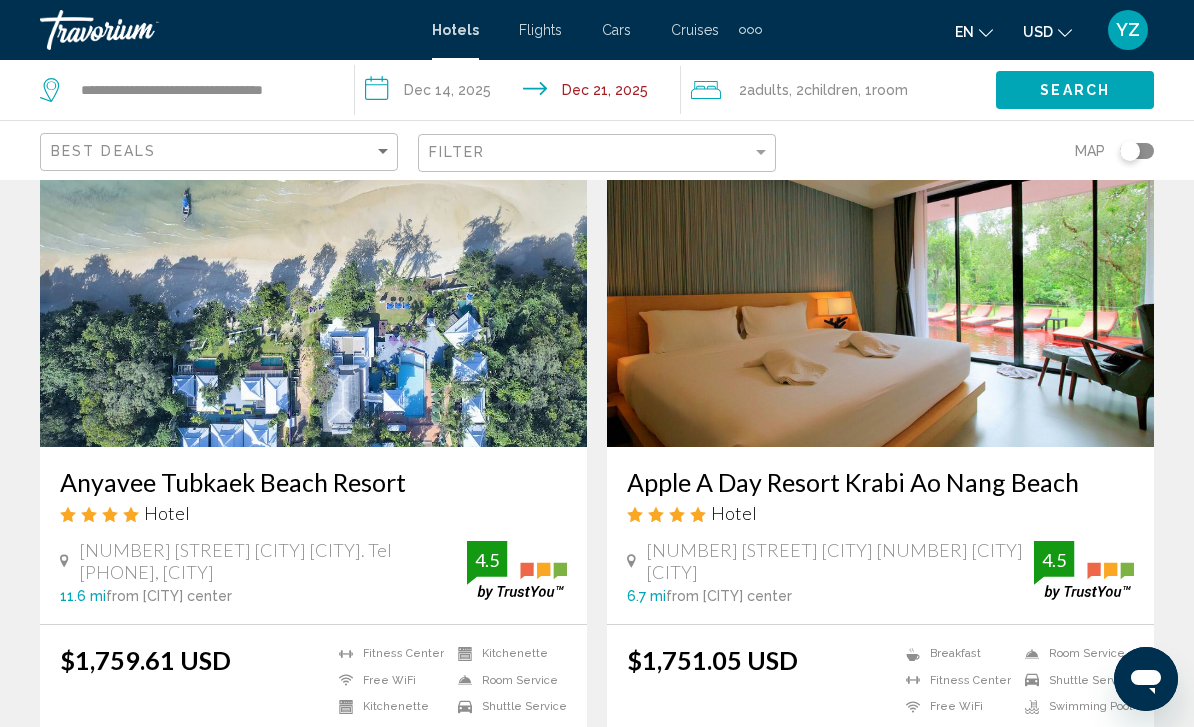 scroll, scrollTop: 4066, scrollLeft: 0, axis: vertical 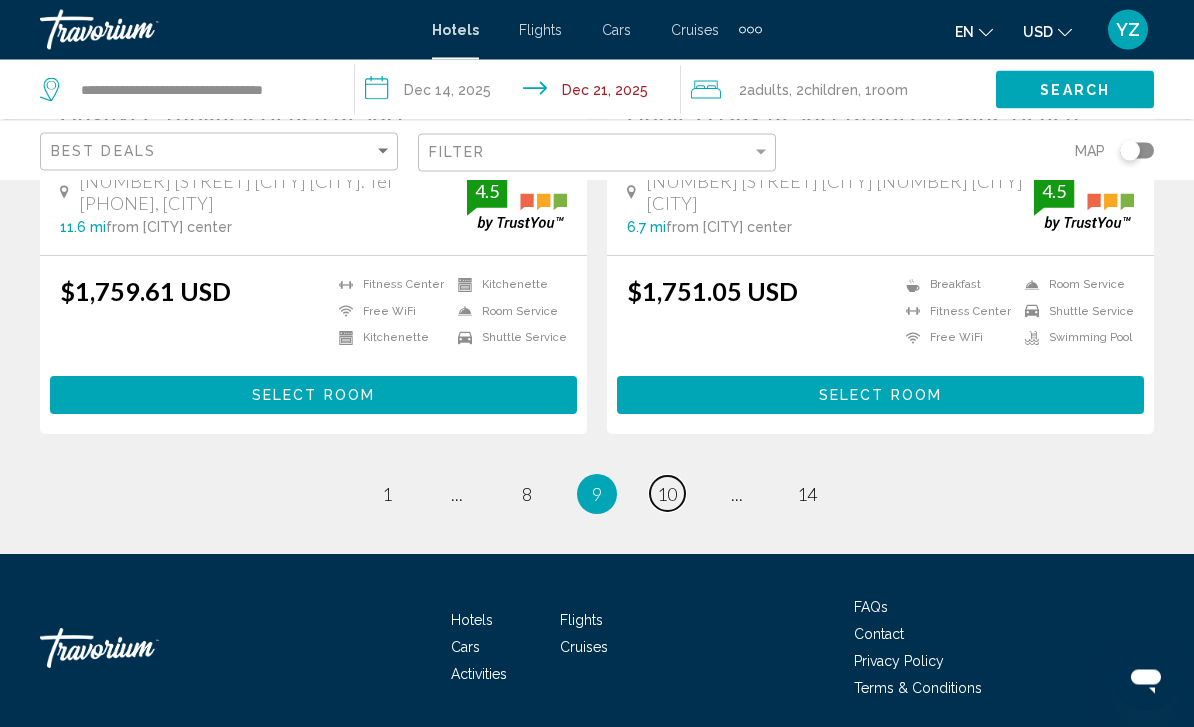 click on "page  10" at bounding box center (667, 494) 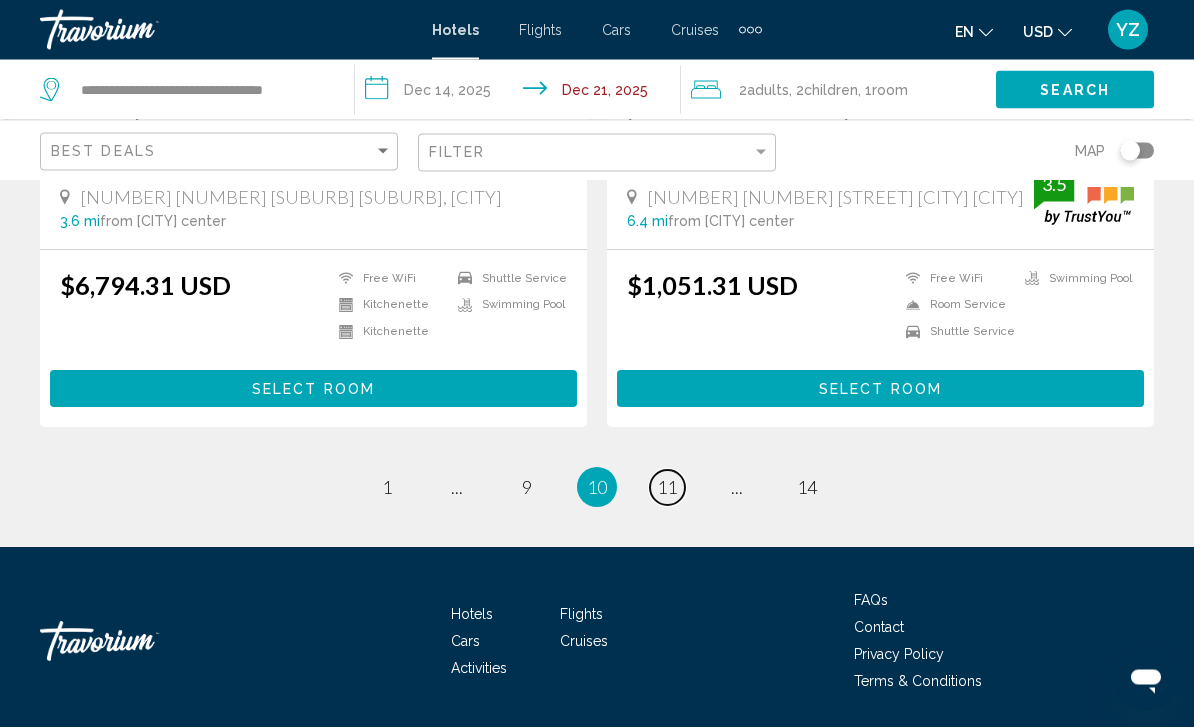 scroll, scrollTop: 4064, scrollLeft: 0, axis: vertical 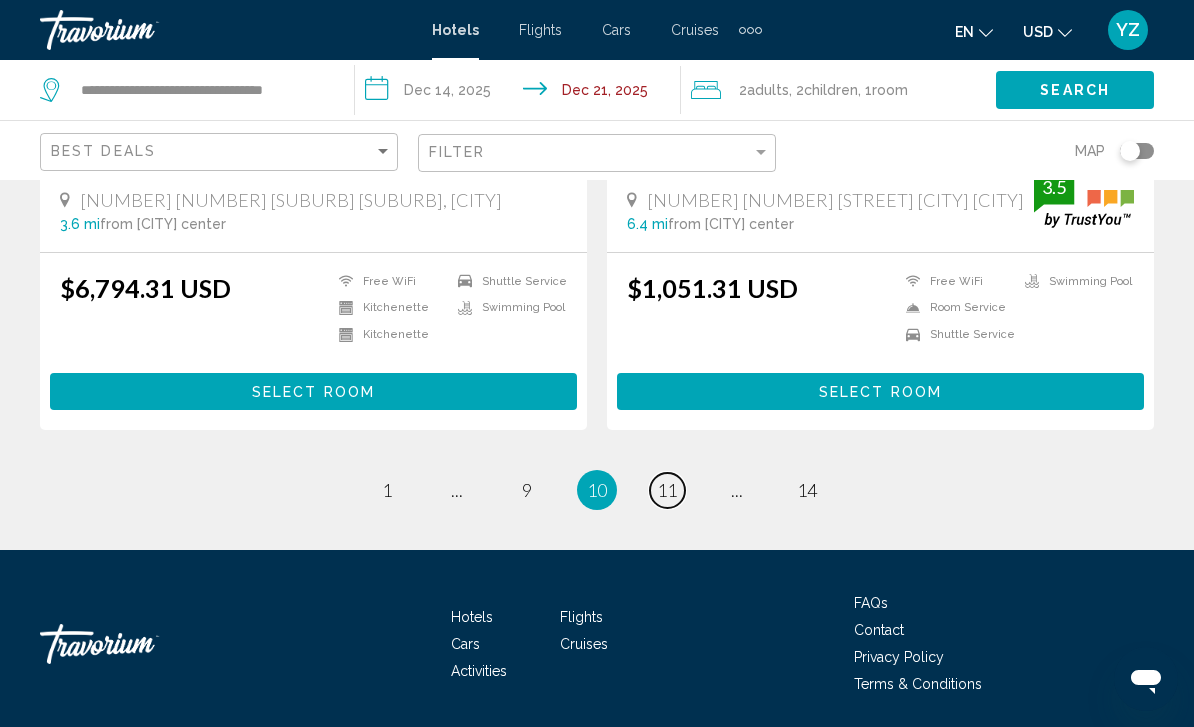 click on "11" at bounding box center (667, 490) 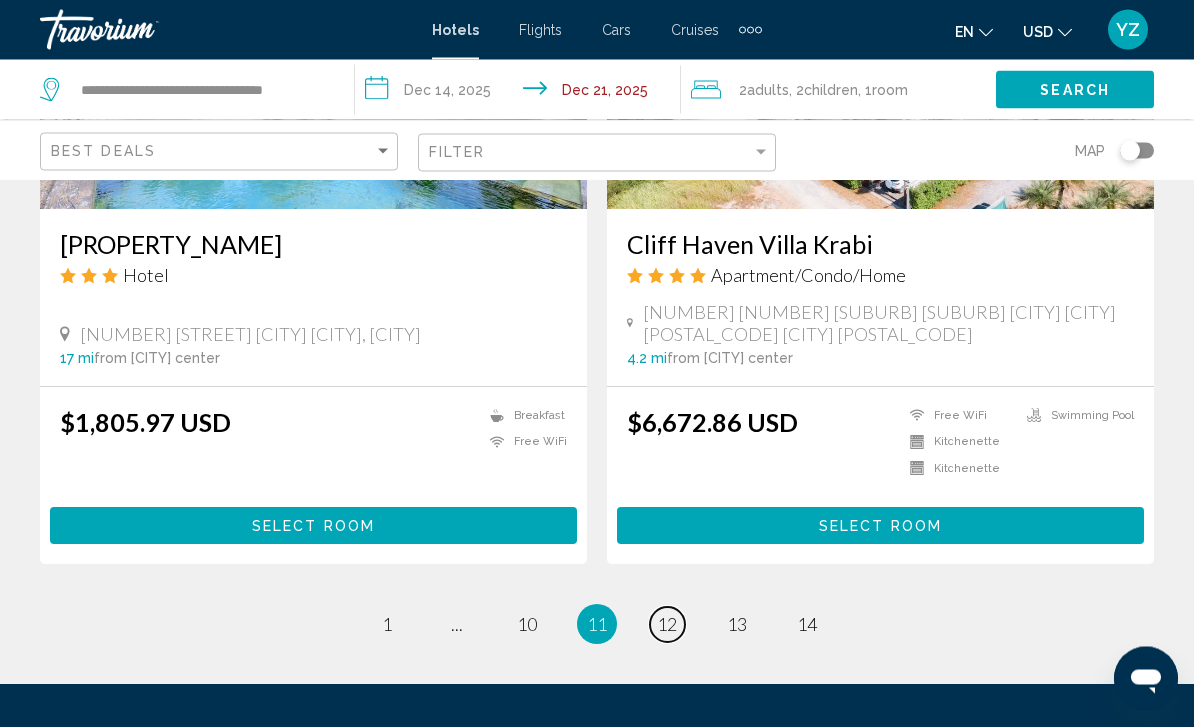 scroll, scrollTop: 4034, scrollLeft: 0, axis: vertical 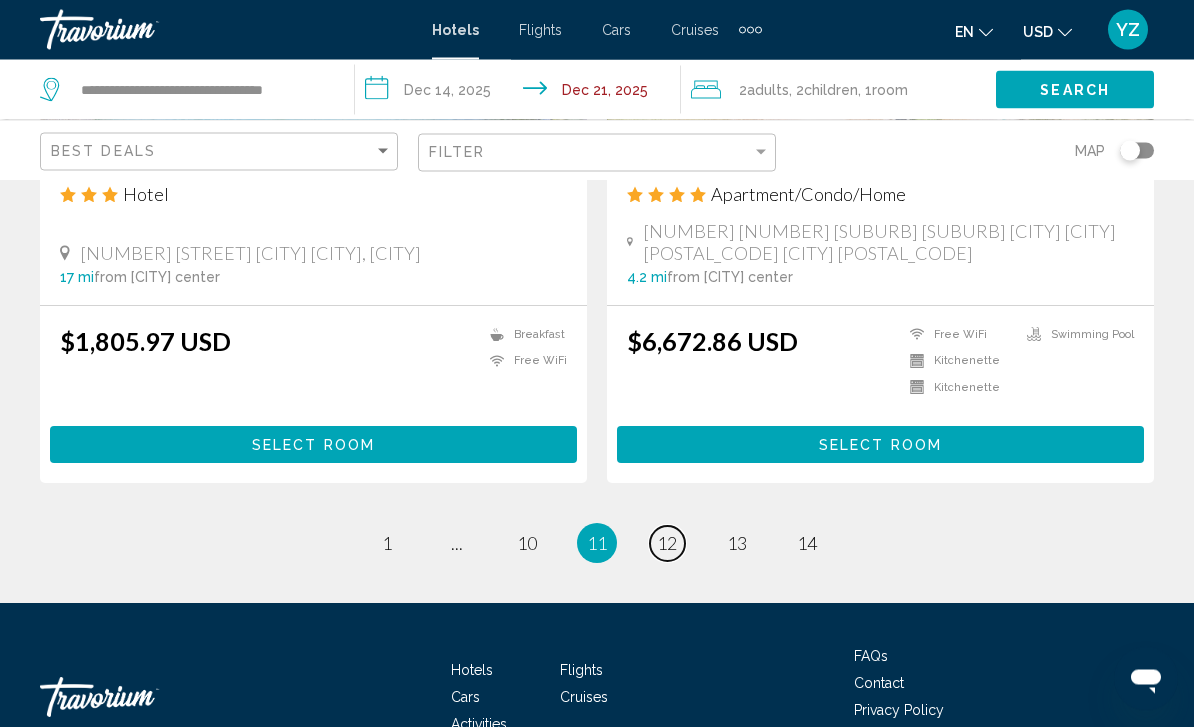 click on "12" at bounding box center (667, 544) 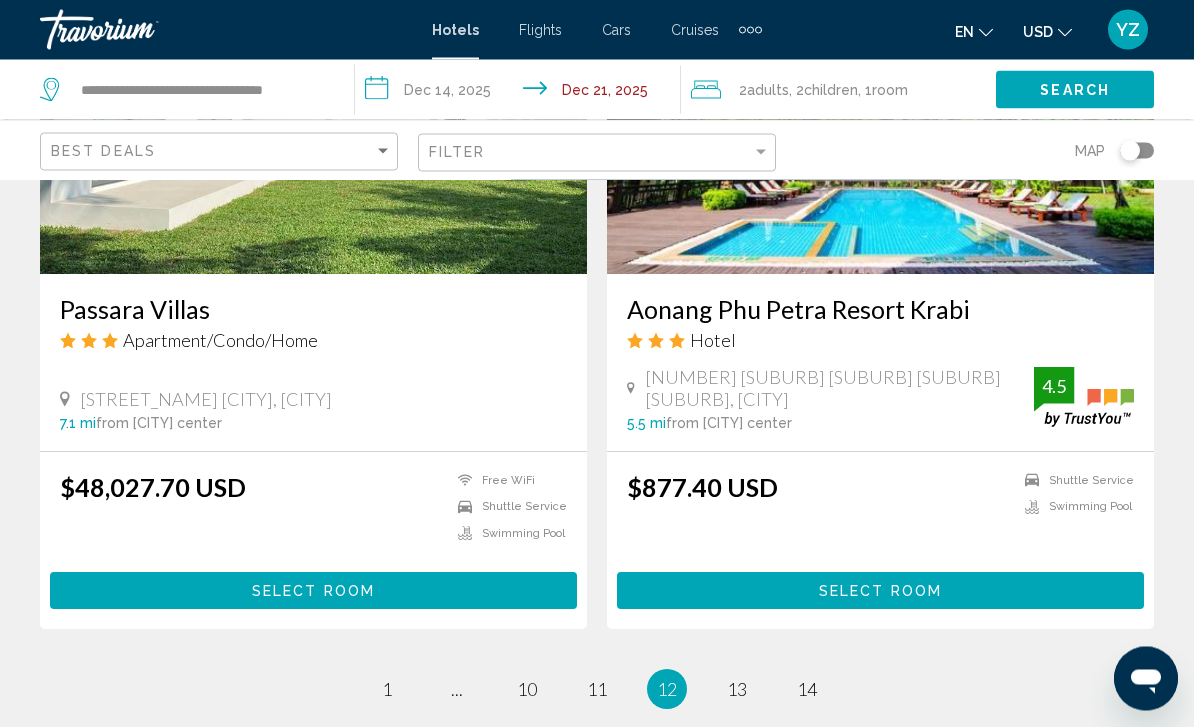 scroll, scrollTop: 4042, scrollLeft: 0, axis: vertical 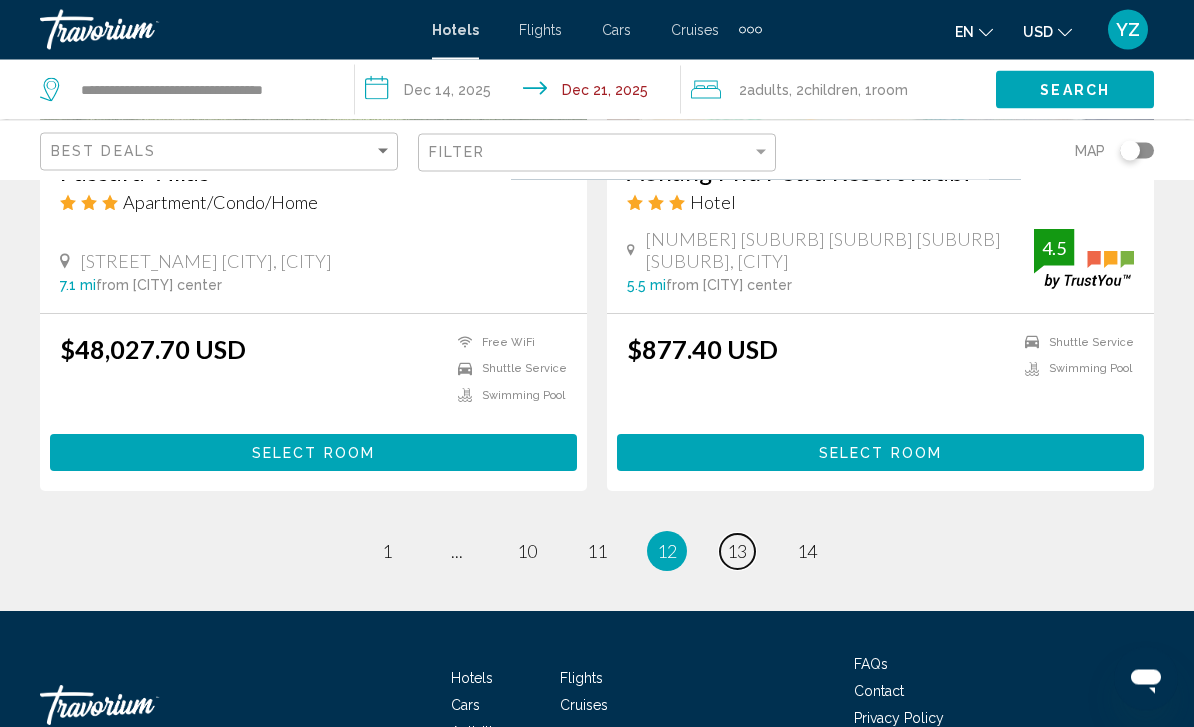 click on "13" at bounding box center [737, 552] 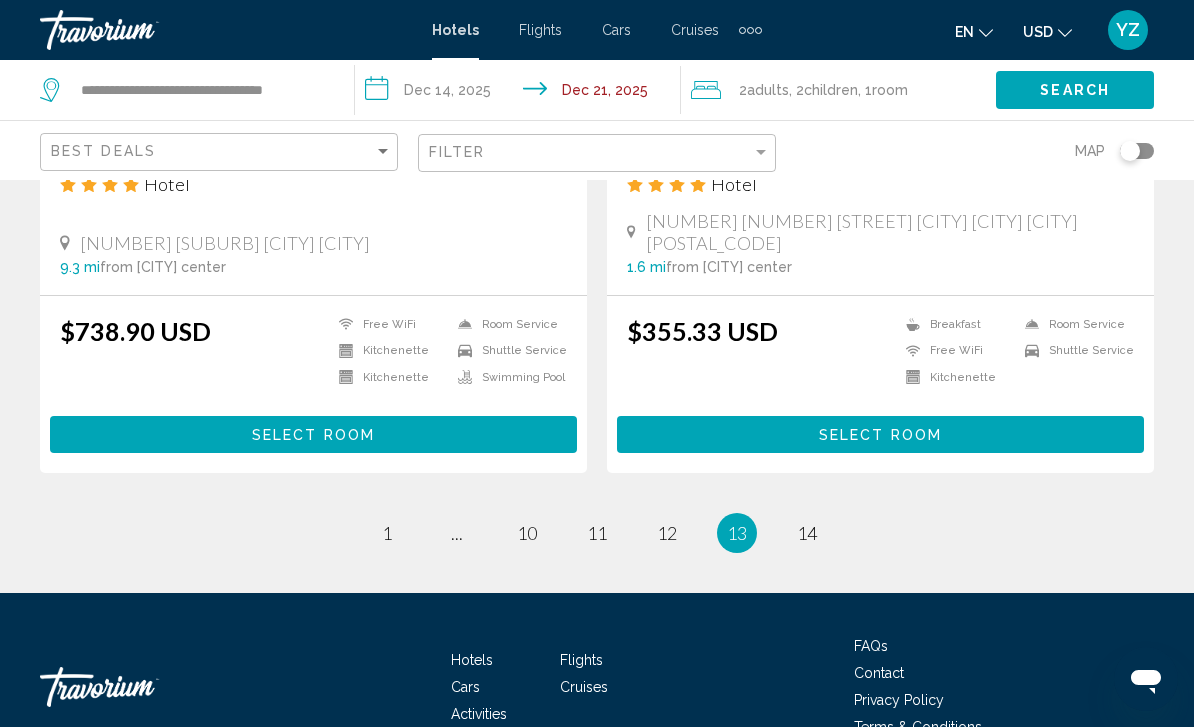 scroll, scrollTop: 4050, scrollLeft: 0, axis: vertical 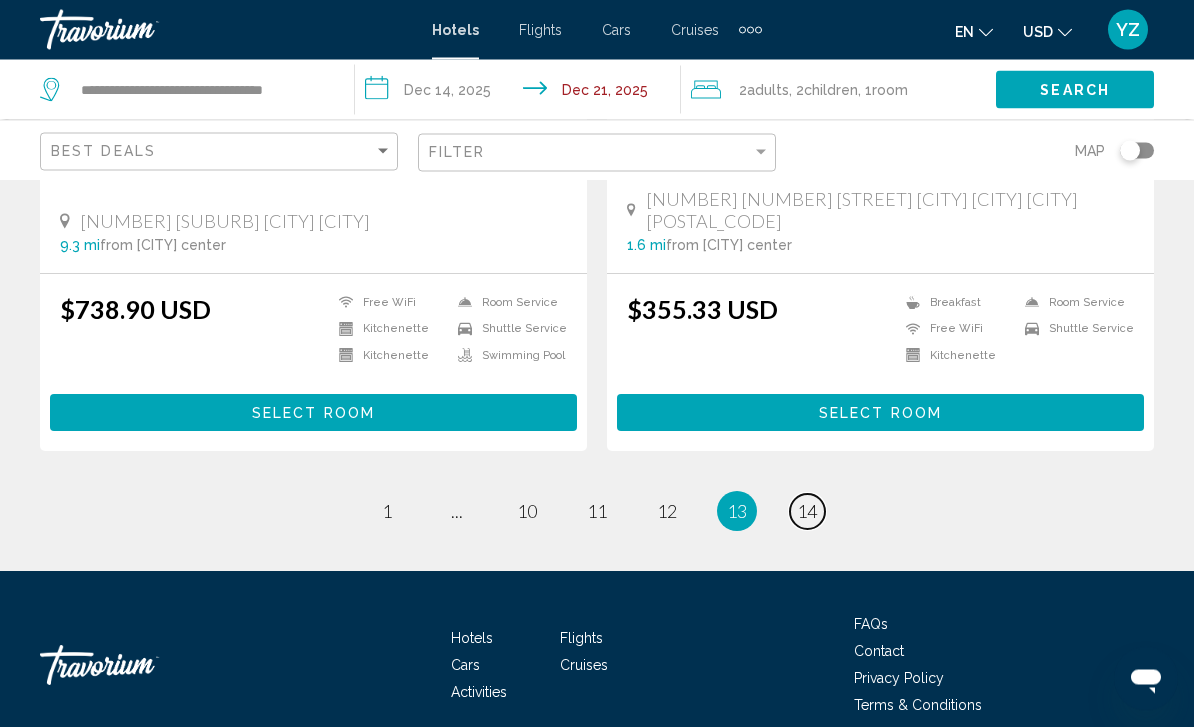 click on "14" at bounding box center (807, 512) 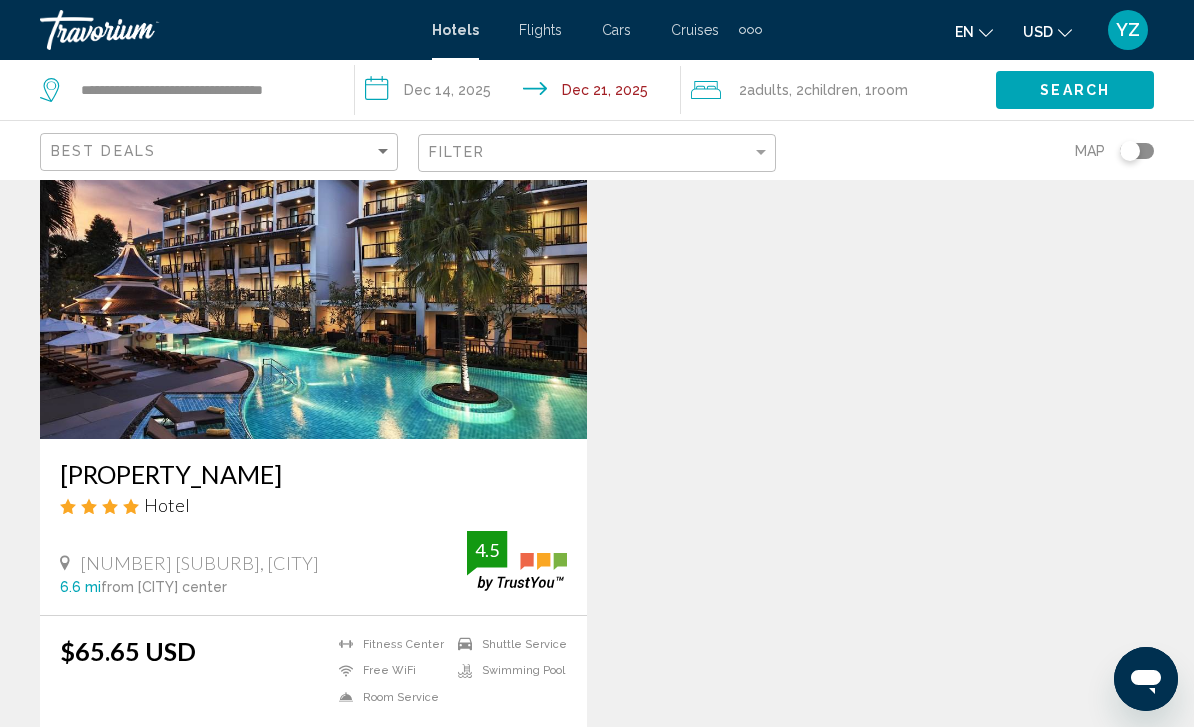 scroll, scrollTop: 860, scrollLeft: 0, axis: vertical 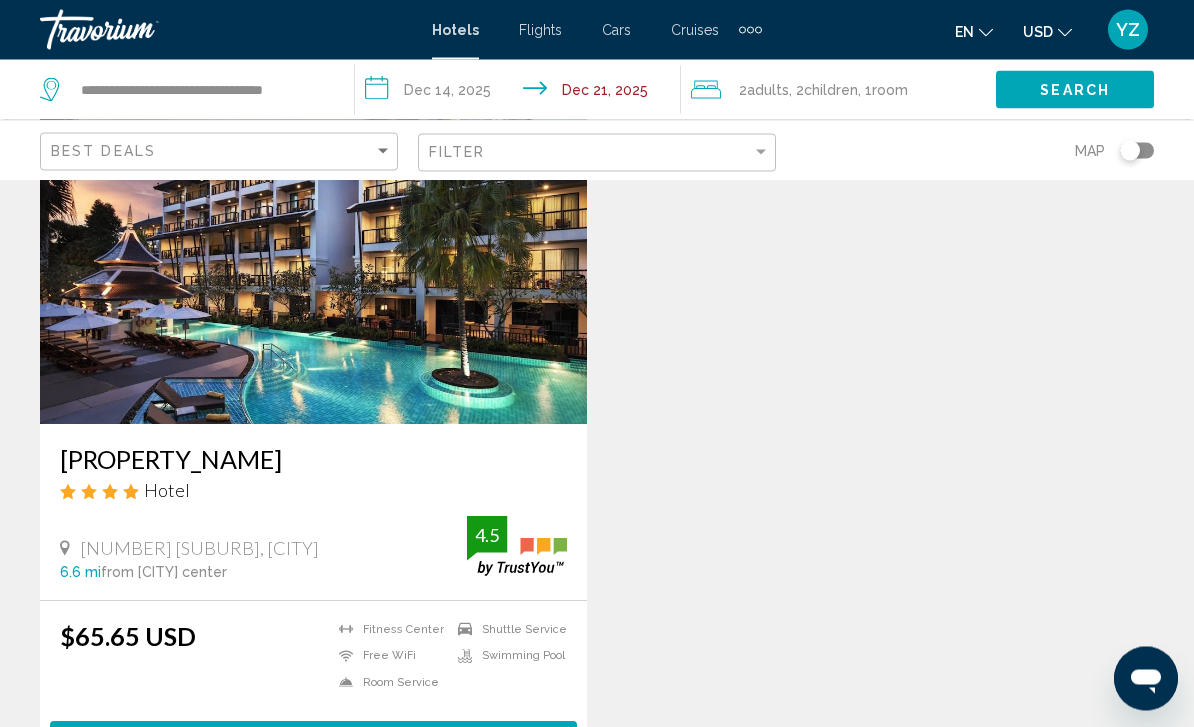 click on "Select Room" at bounding box center (313, 740) 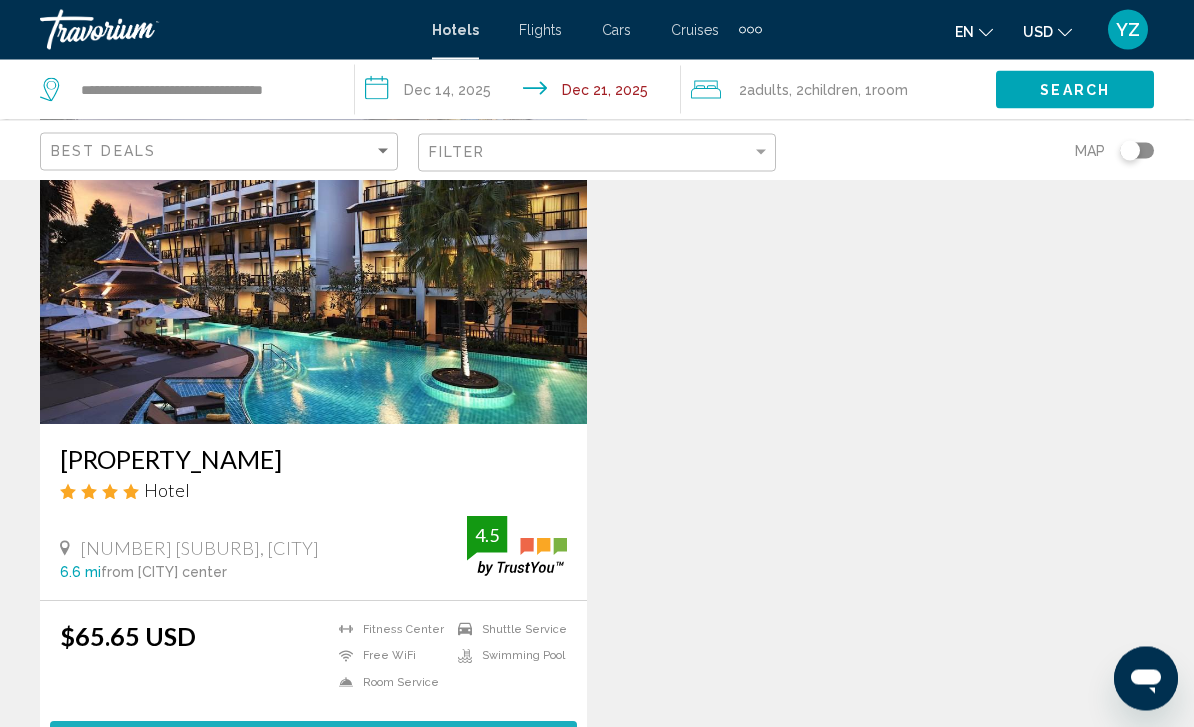 scroll, scrollTop: 861, scrollLeft: 0, axis: vertical 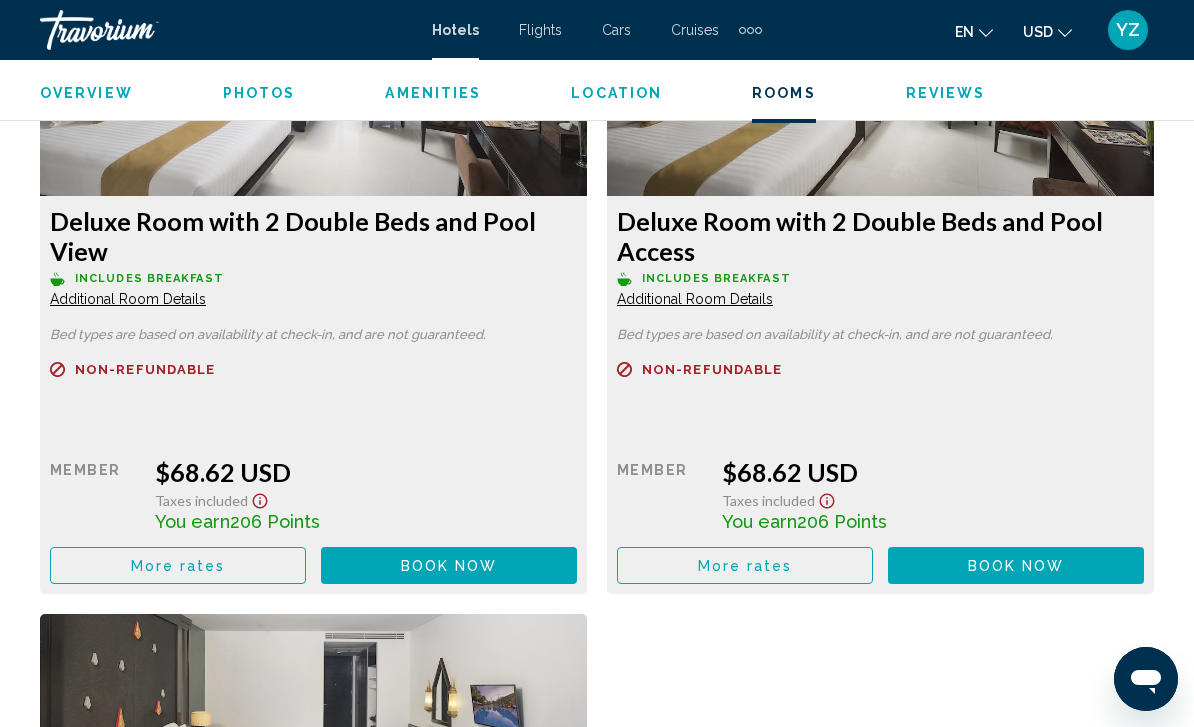 click on "Book now" at bounding box center [449, 566] 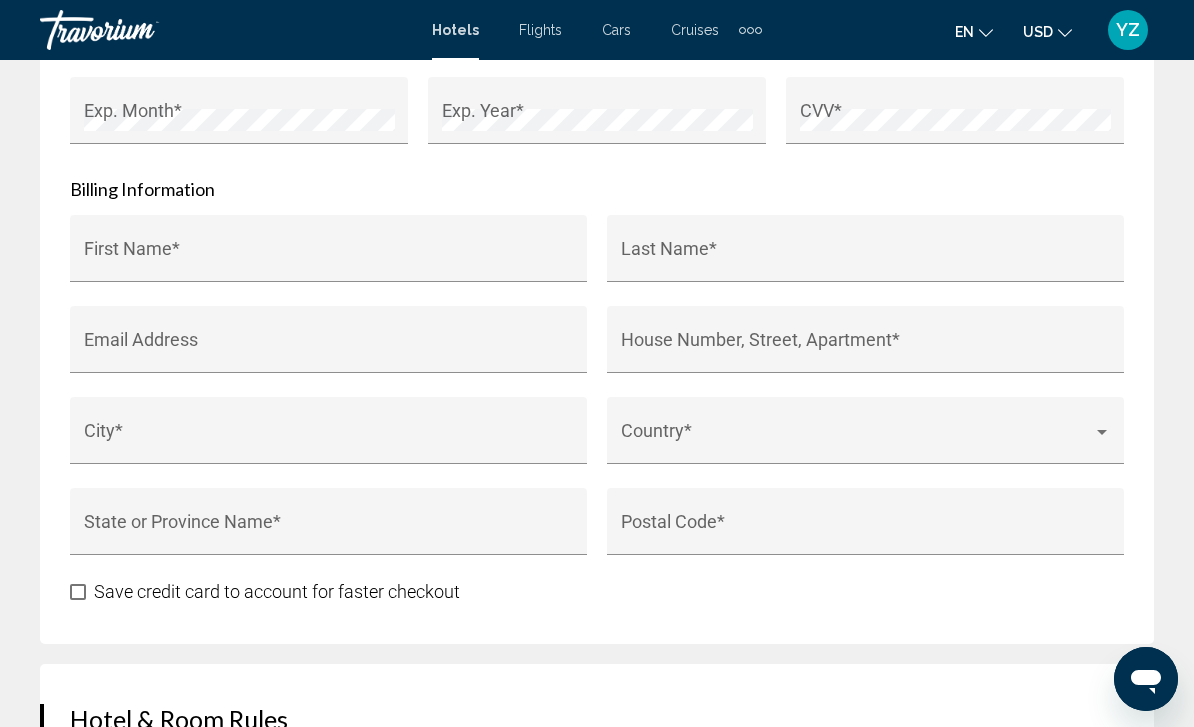 scroll, scrollTop: 2475, scrollLeft: 0, axis: vertical 